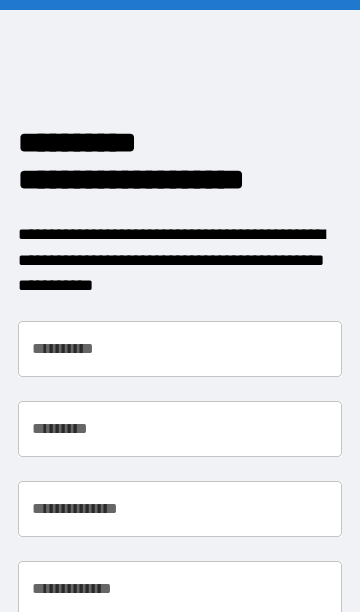 scroll, scrollTop: 0, scrollLeft: 0, axis: both 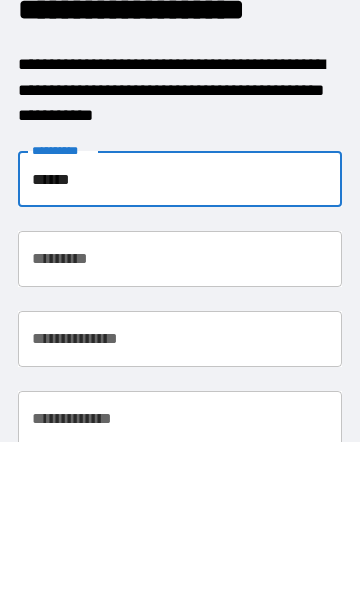 type on "******" 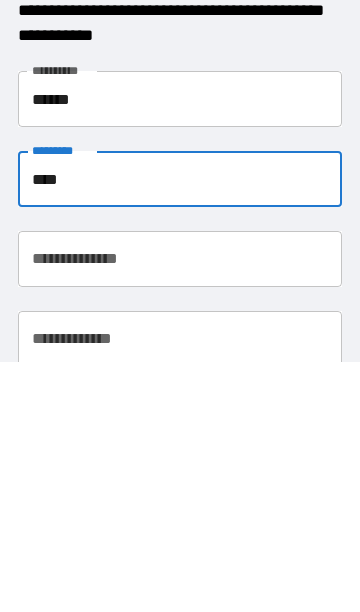 type on "*****" 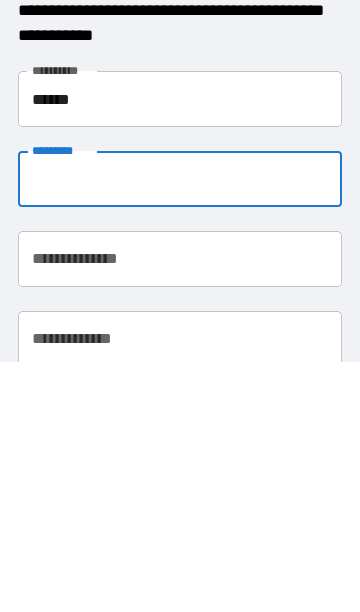 type on "*********" 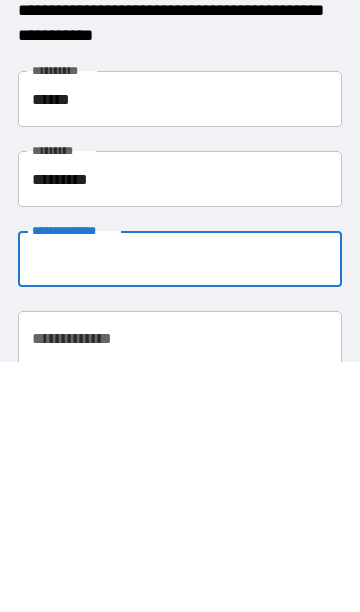click on "**********" at bounding box center [180, 509] 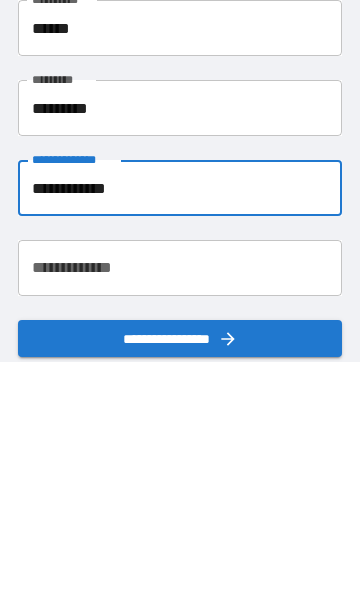 scroll, scrollTop: 73, scrollLeft: 0, axis: vertical 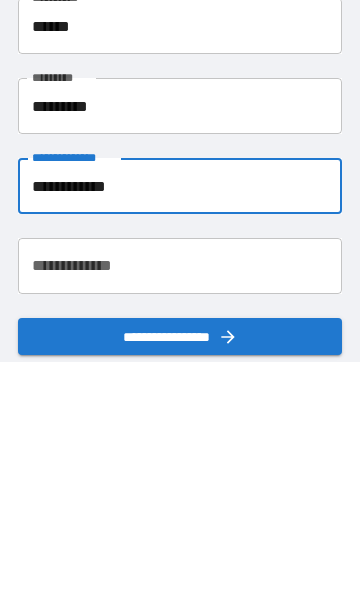 type on "**********" 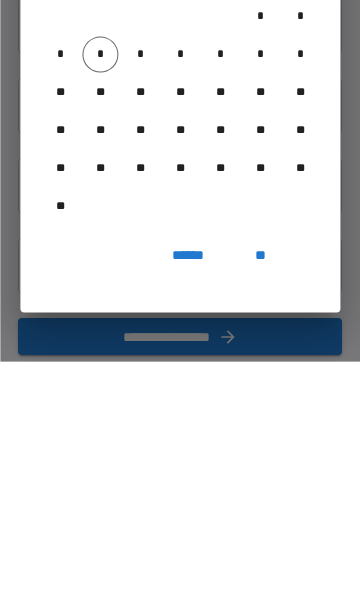 scroll, scrollTop: 72, scrollLeft: 0, axis: vertical 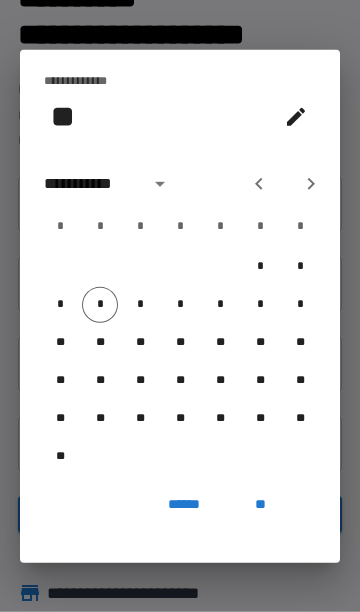 click 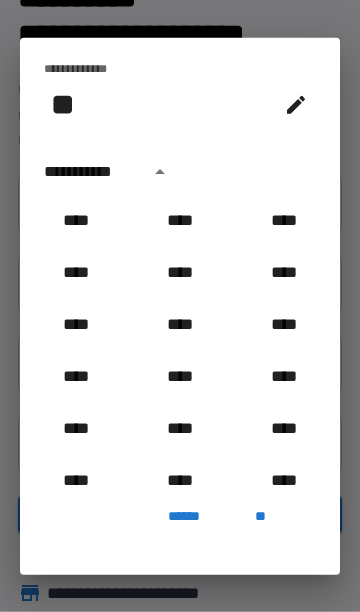 scroll, scrollTop: 73, scrollLeft: 0, axis: vertical 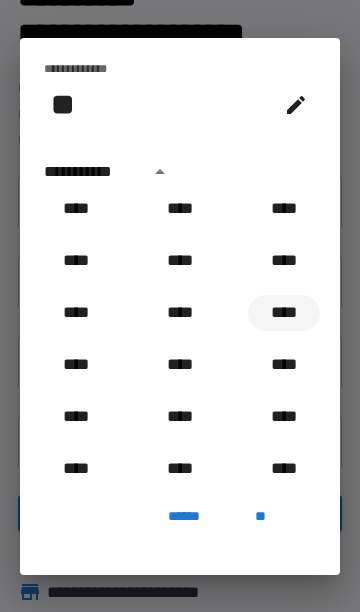 click on "****" at bounding box center [284, 313] 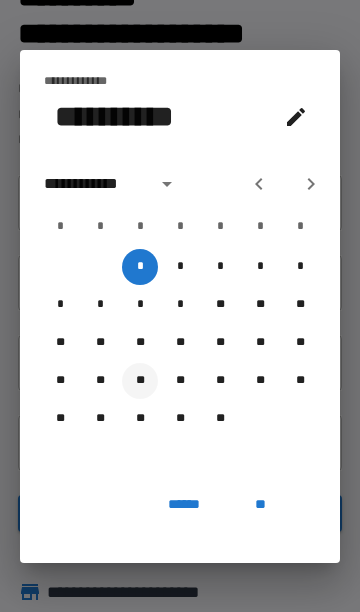 click on "**" at bounding box center (140, 381) 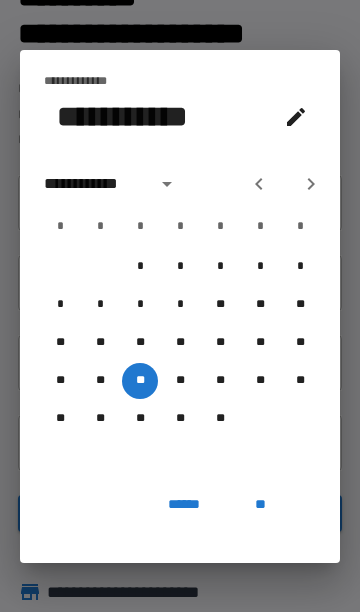 click on "**" at bounding box center [260, 505] 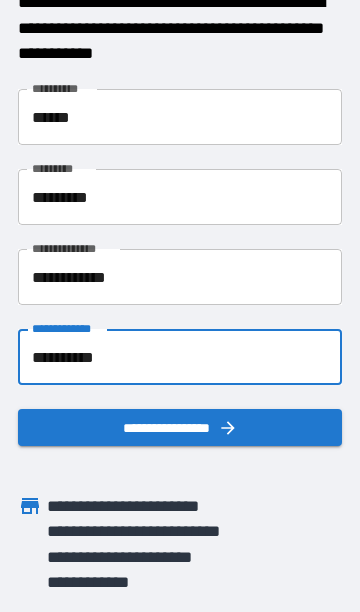scroll, scrollTop: 159, scrollLeft: 0, axis: vertical 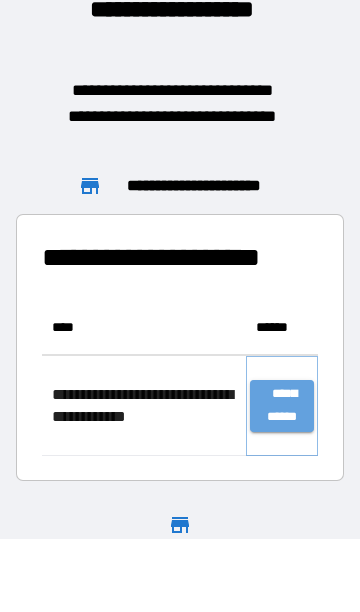 click on "**********" at bounding box center (282, 406) 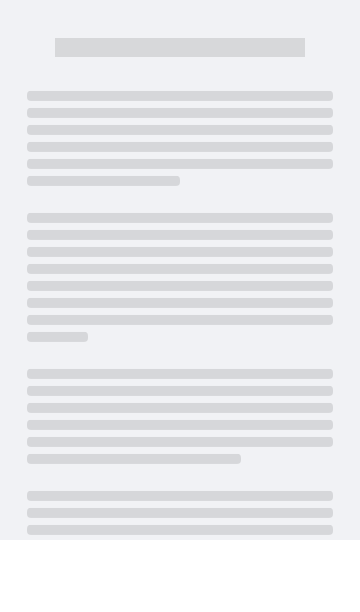 scroll, scrollTop: 73, scrollLeft: 0, axis: vertical 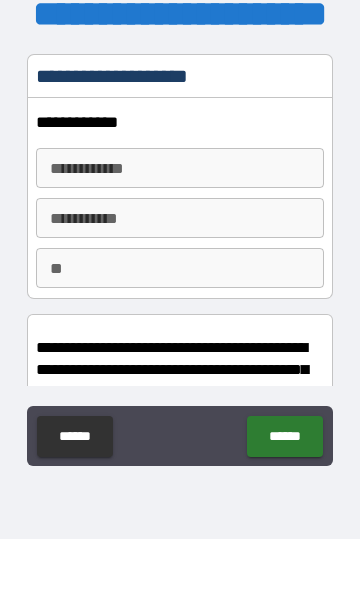 type on "*" 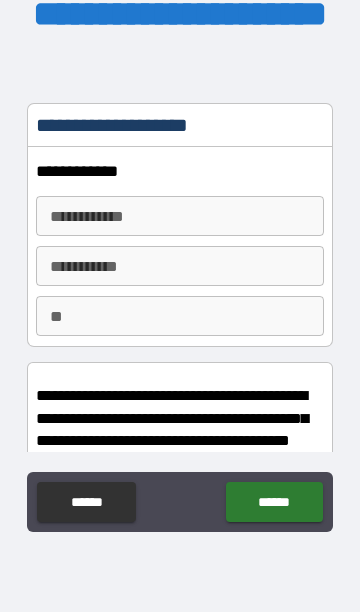 click on "**********" at bounding box center (180, 171) 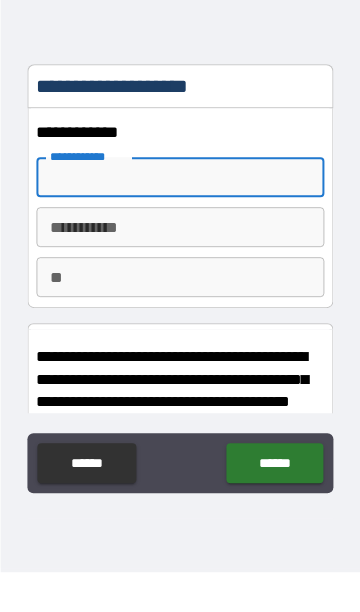 type on "******" 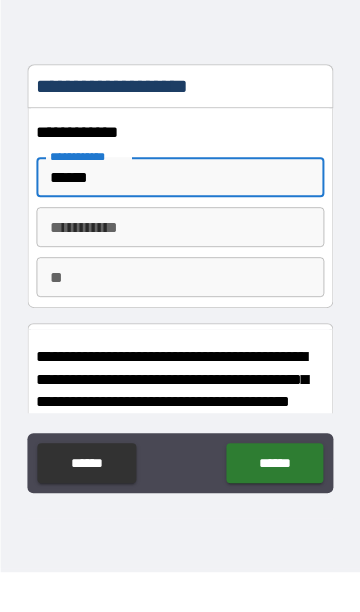 type on "*" 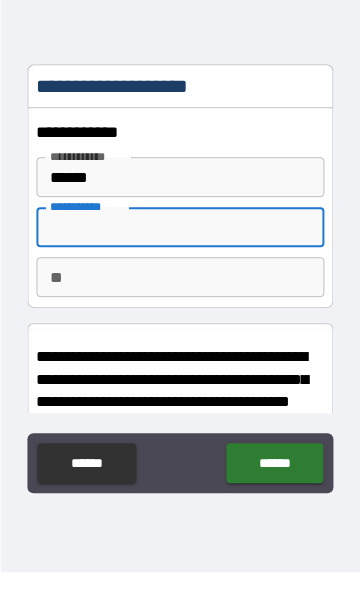 type on "*" 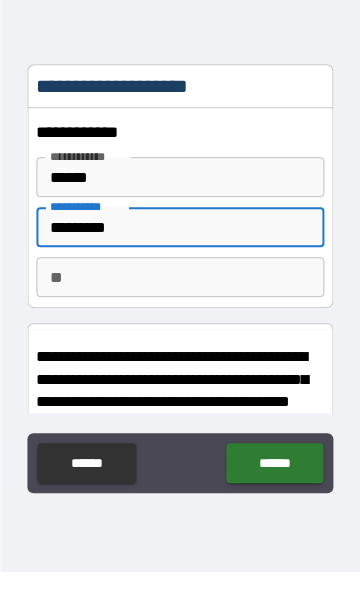 type on "*" 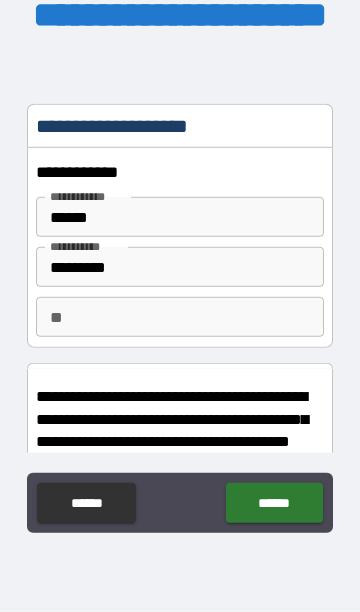 scroll, scrollTop: 73, scrollLeft: 0, axis: vertical 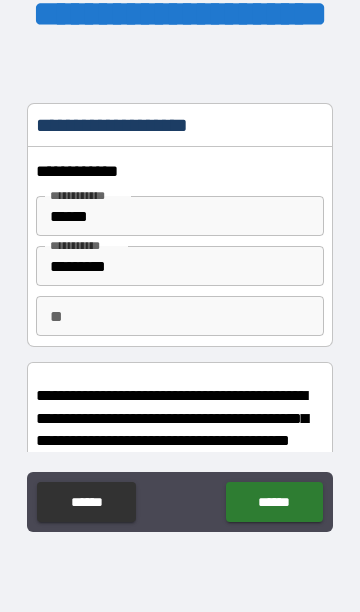 click on "******" at bounding box center (274, 502) 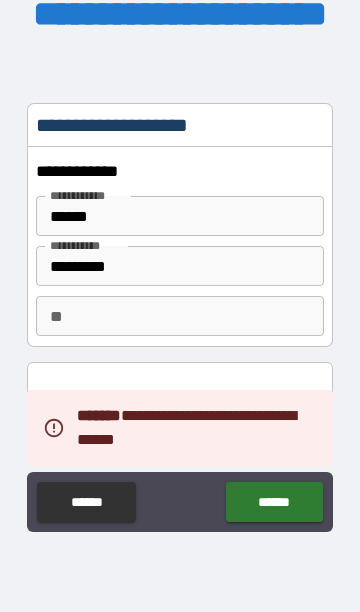 type on "*" 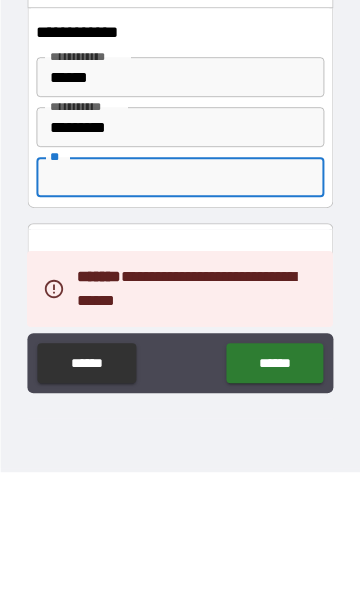 type on "*" 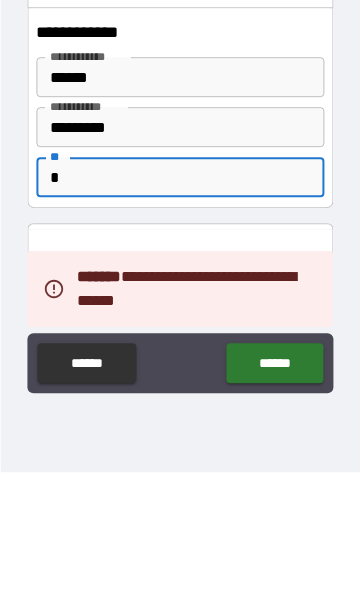 type on "*" 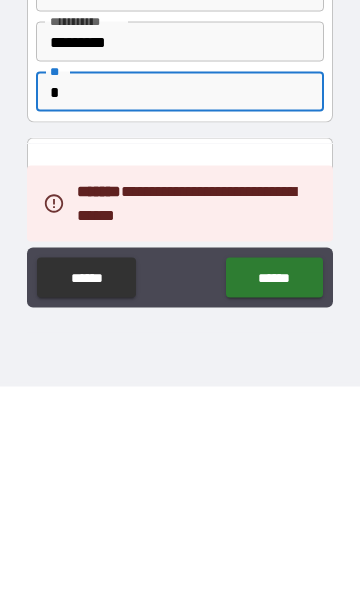 scroll, scrollTop: 72, scrollLeft: 0, axis: vertical 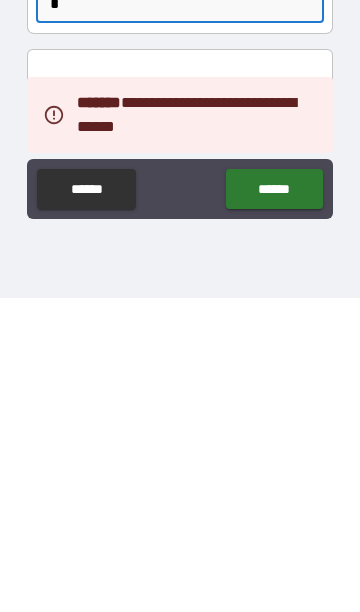 type on "*" 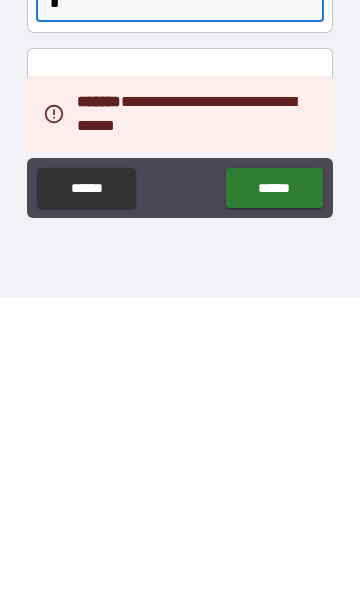 type on "*" 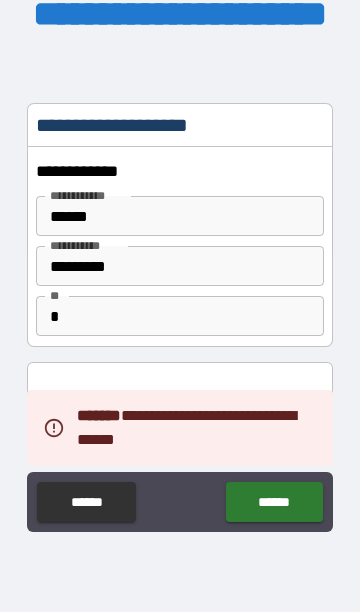 type on "*" 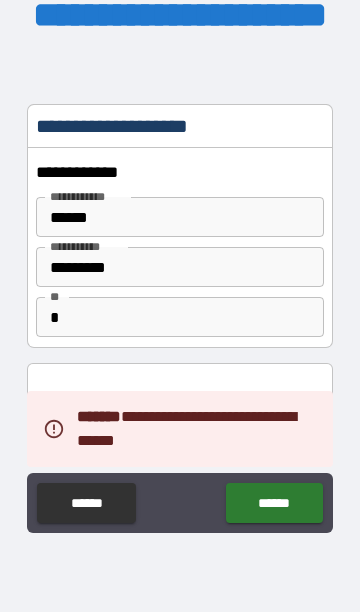 scroll, scrollTop: 73, scrollLeft: 0, axis: vertical 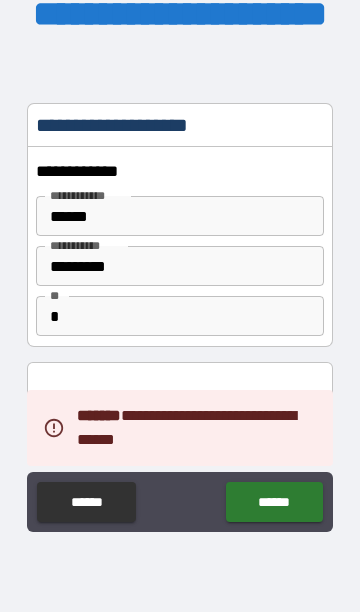 click on "******" at bounding box center (274, 502) 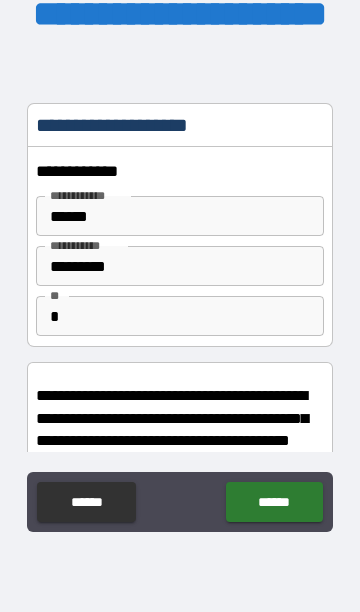 scroll, scrollTop: 0, scrollLeft: 0, axis: both 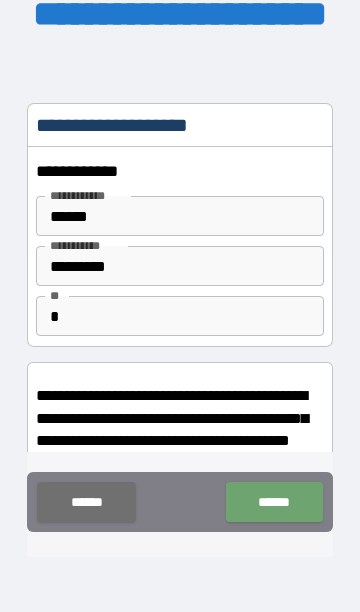 click on "******" at bounding box center (274, 502) 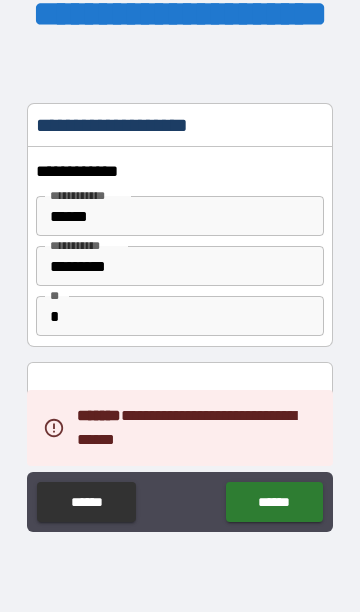 click on "******" at bounding box center (274, 502) 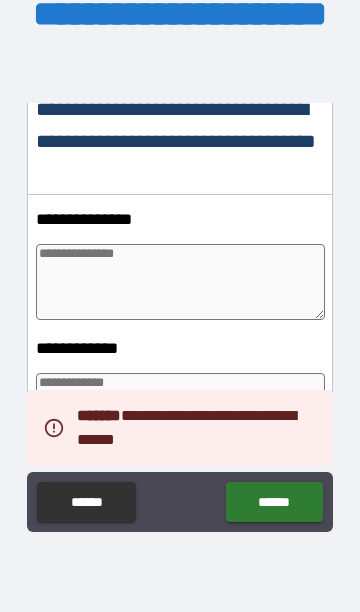 scroll, scrollTop: 401, scrollLeft: 0, axis: vertical 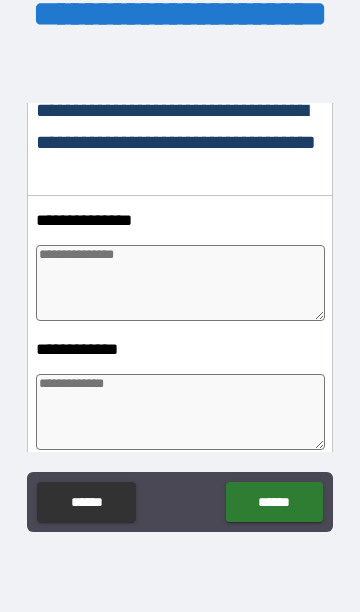 click at bounding box center [181, 283] 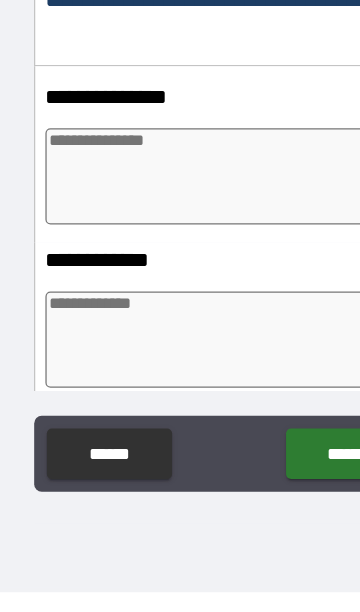 type on "*" 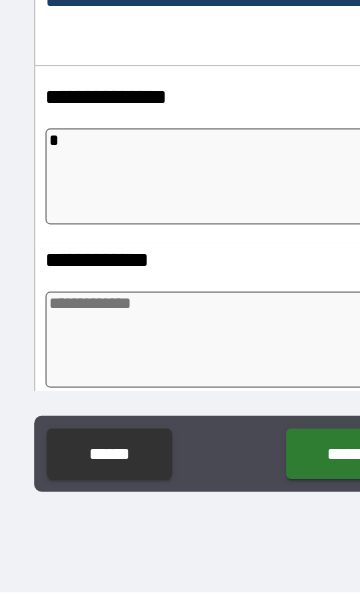 type on "*" 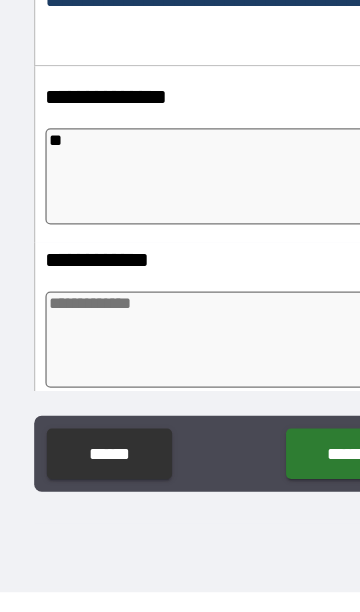 type on "*" 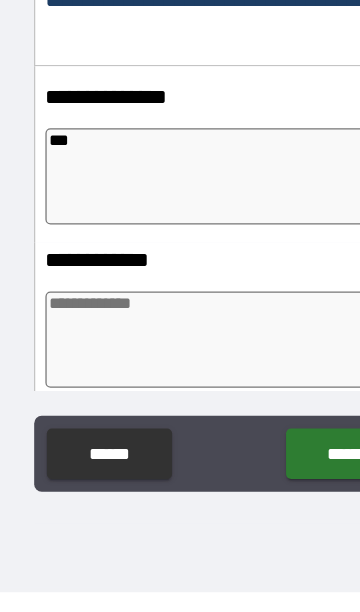 type on "*" 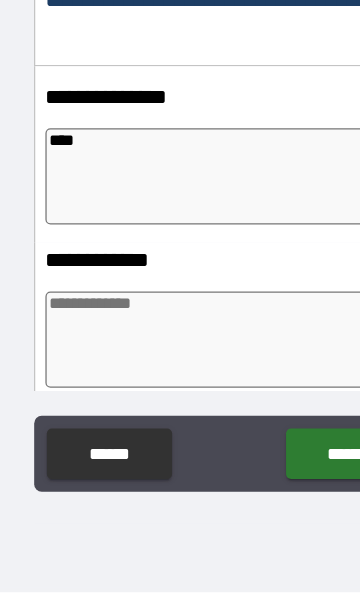 type on "*" 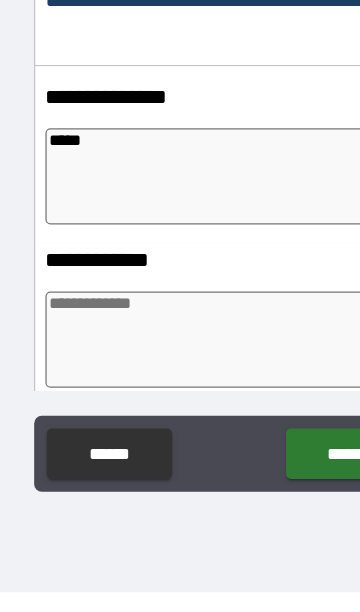 type on "*" 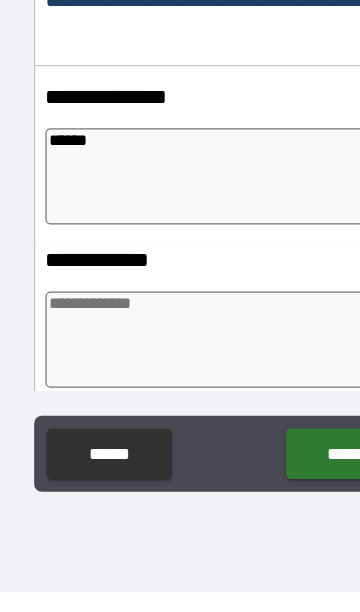 type on "*" 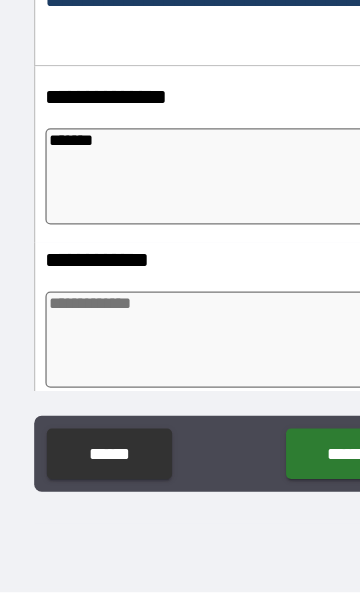 type on "*" 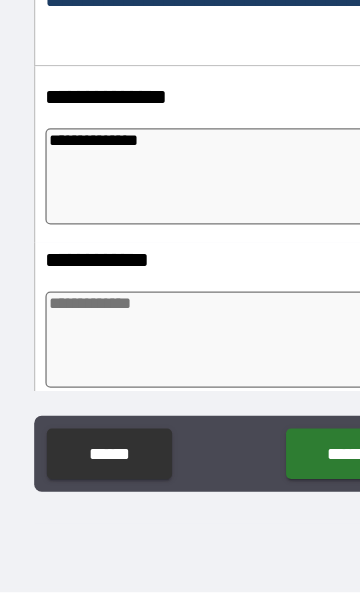 type on "**********" 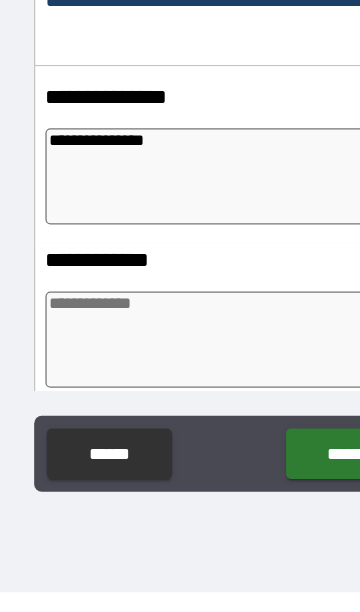 type on "*" 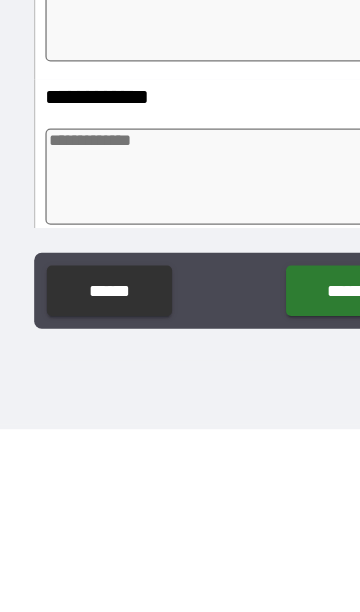 type on "*" 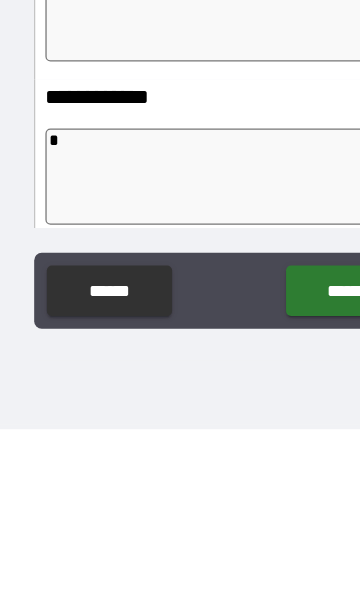 type on "*" 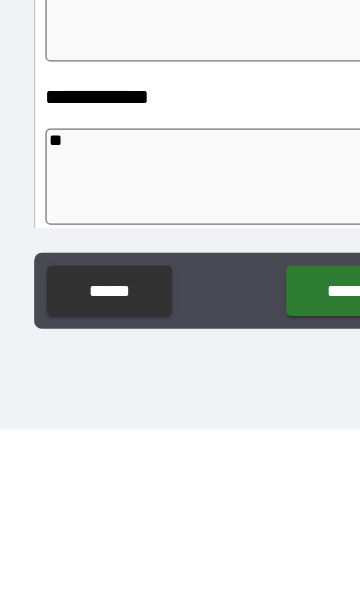 type on "*" 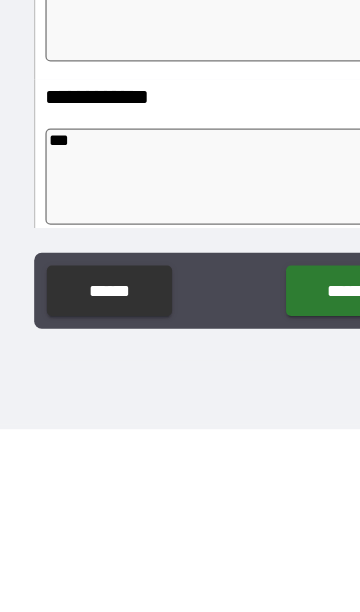 type on "*" 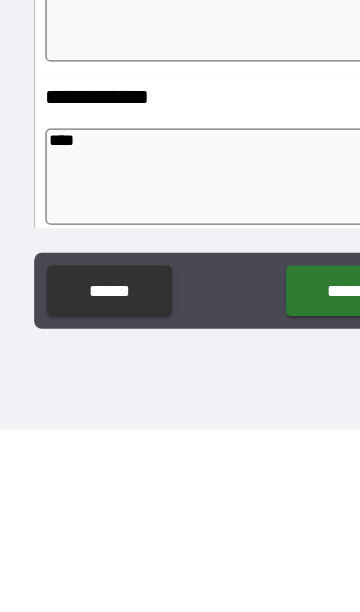 type on "*" 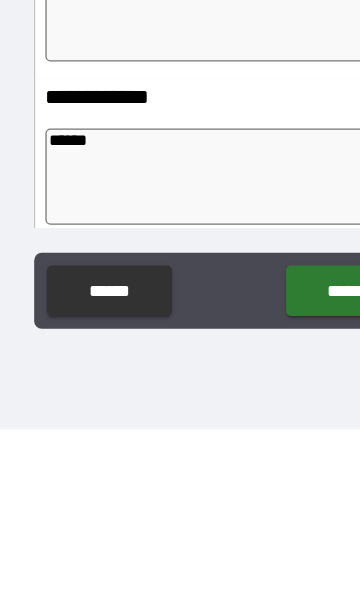 type on "*" 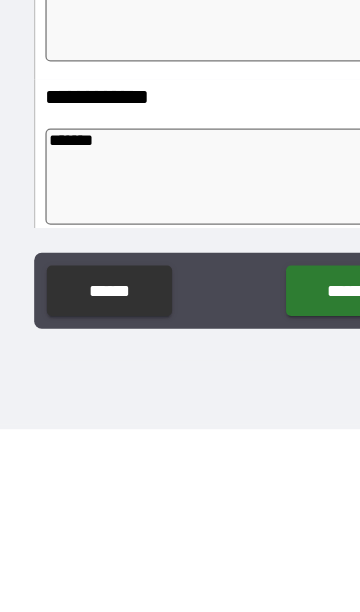 type on "*" 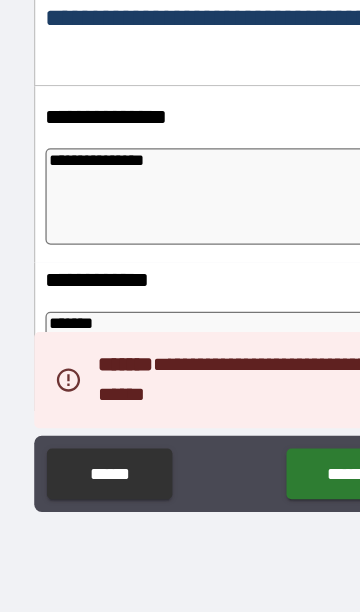 scroll, scrollTop: 73, scrollLeft: 0, axis: vertical 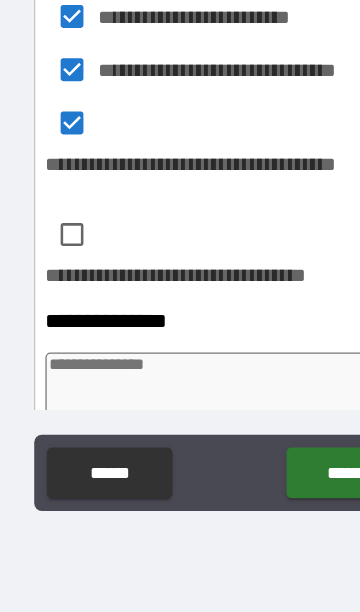 click on "******" at bounding box center [274, 502] 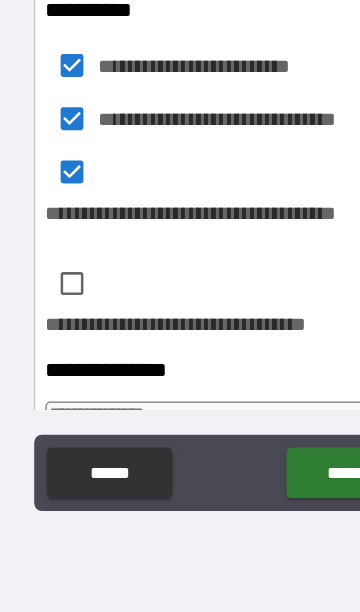 scroll, scrollTop: 801, scrollLeft: 0, axis: vertical 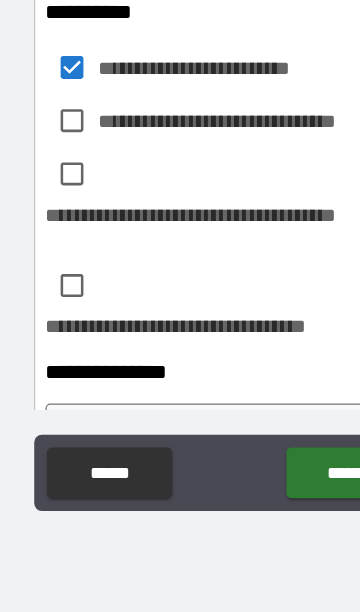 click on "******" at bounding box center [274, 502] 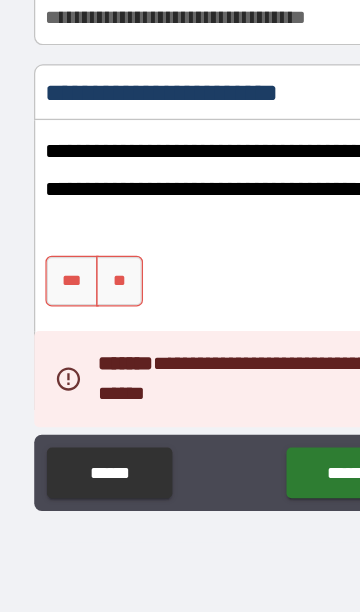scroll, scrollTop: 1648, scrollLeft: 0, axis: vertical 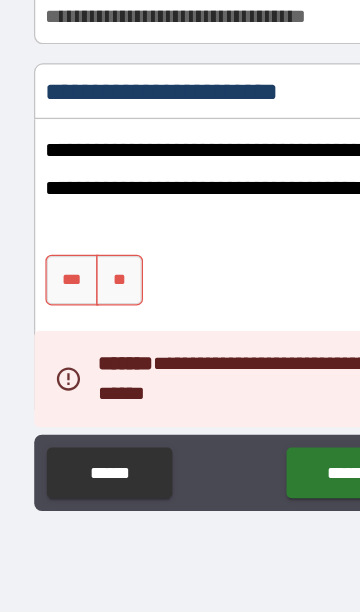 click on "***" at bounding box center [57, 350] 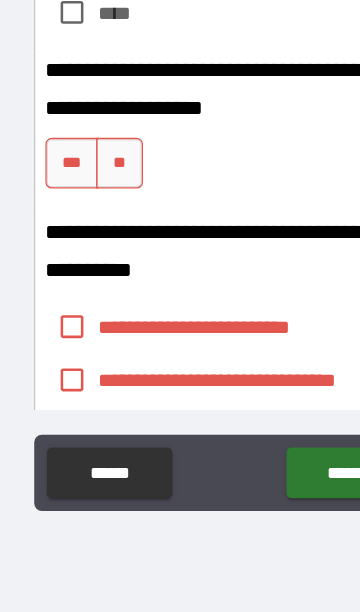 scroll, scrollTop: 2339, scrollLeft: 0, axis: vertical 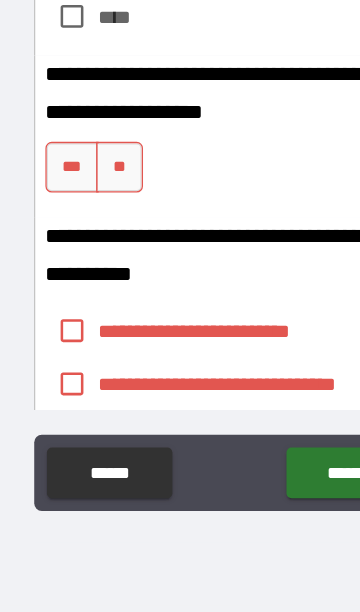 click on "***" at bounding box center (57, 261) 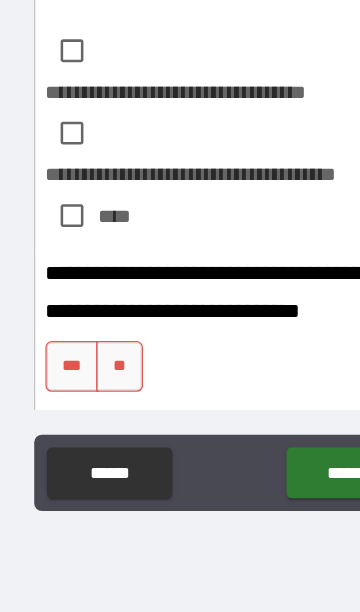 scroll, scrollTop: 2733, scrollLeft: 0, axis: vertical 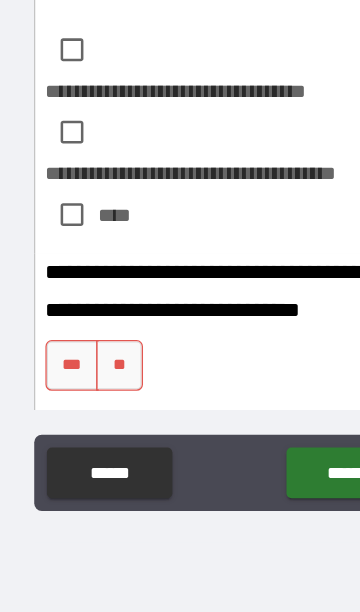 click on "**" at bounding box center (94, 417) 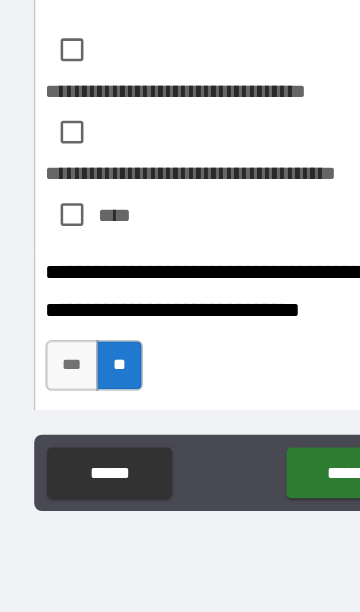 click on "******" at bounding box center [274, 502] 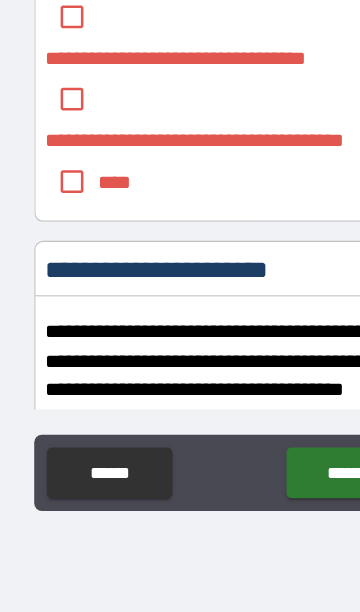 scroll, scrollTop: 3298, scrollLeft: 0, axis: vertical 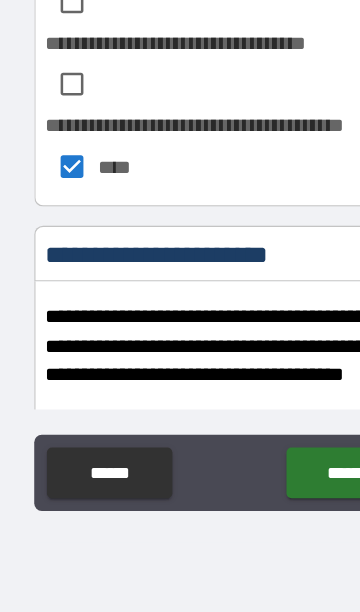 click on "******" at bounding box center [274, 502] 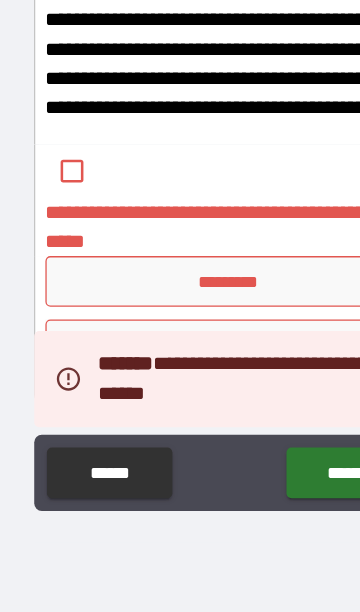 scroll, scrollTop: 4551, scrollLeft: 0, axis: vertical 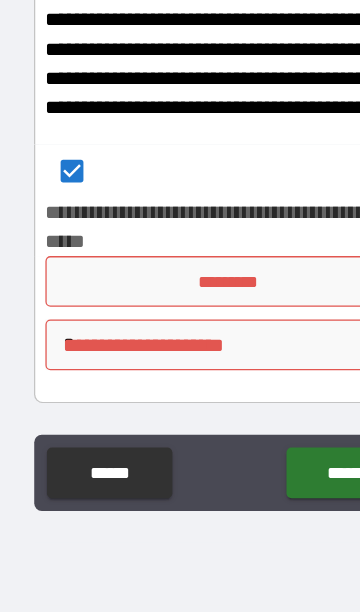 click on "*********" at bounding box center (180, 351) 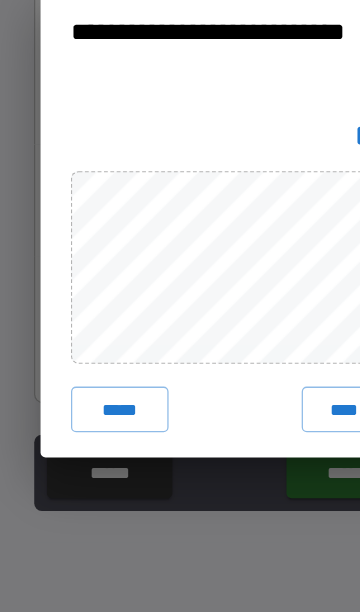 click on "****" at bounding box center [271, 452] 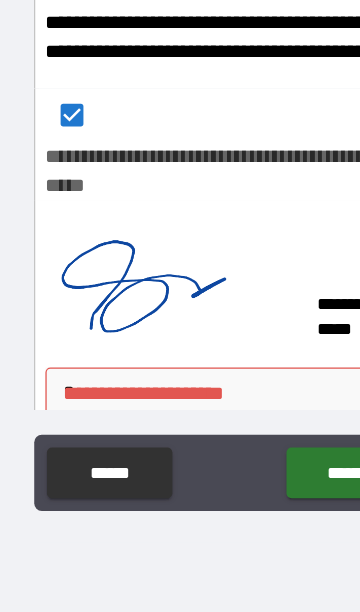click on "******" at bounding box center [274, 502] 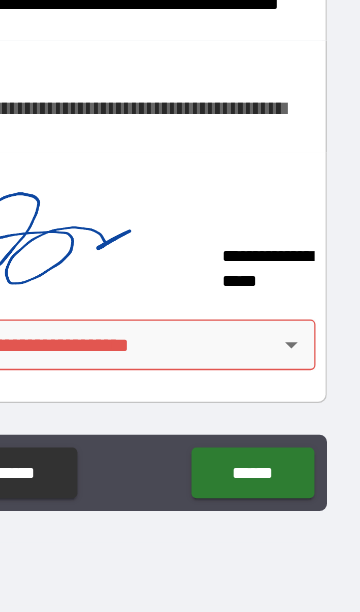 scroll, scrollTop: 4642, scrollLeft: 0, axis: vertical 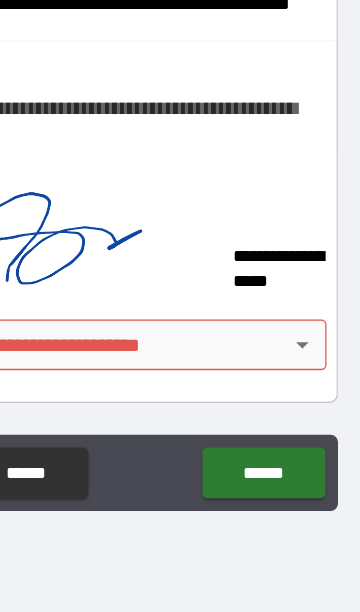 click on "**********" at bounding box center (180, 269) 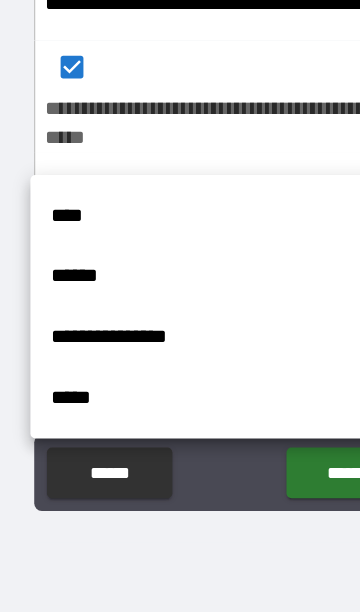 click on "****" at bounding box center (168, 299) 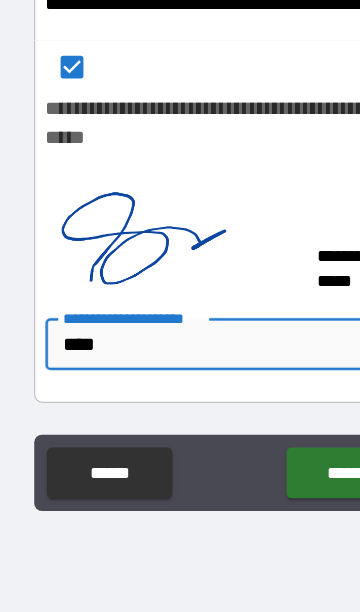 click on "******" at bounding box center [274, 502] 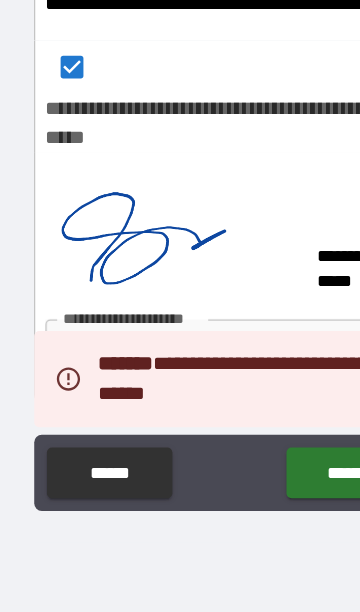 click on "******" at bounding box center [274, 502] 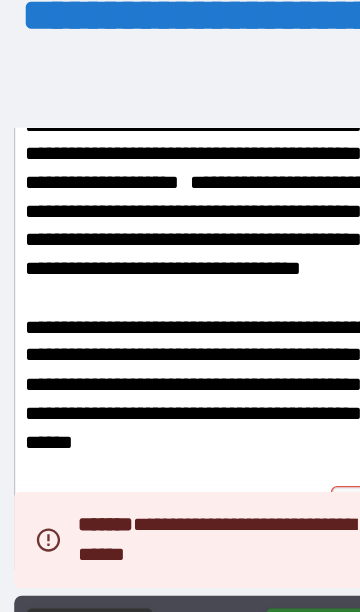 scroll, scrollTop: 3687, scrollLeft: 0, axis: vertical 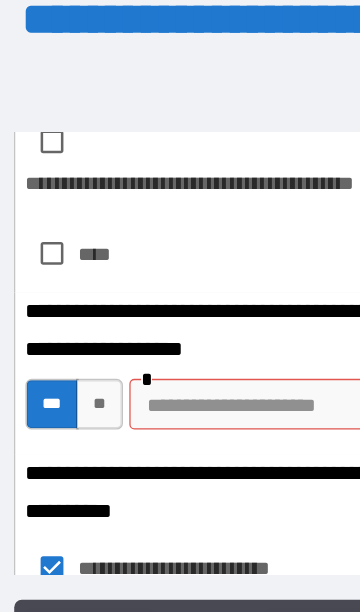 click at bounding box center (214, 319) 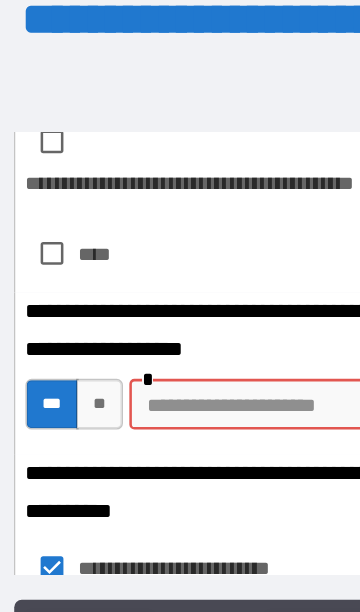 scroll, scrollTop: 72, scrollLeft: 0, axis: vertical 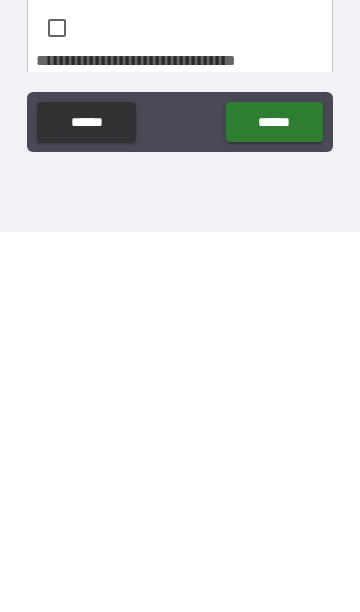 click on "******" at bounding box center (274, 502) 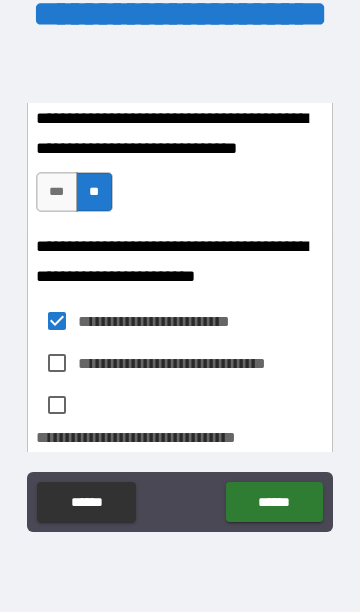 click on "******" at bounding box center (274, 502) 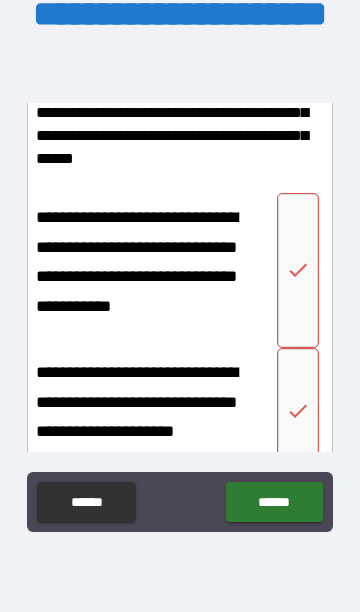 scroll, scrollTop: 3878, scrollLeft: 0, axis: vertical 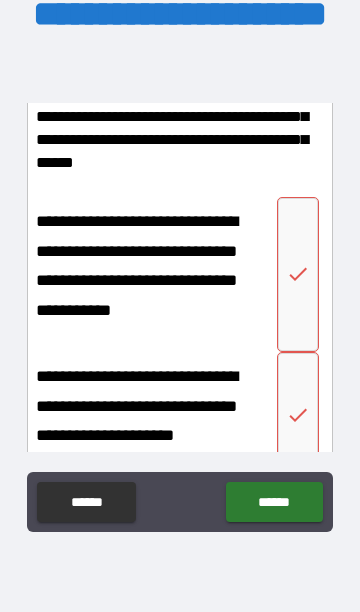 click 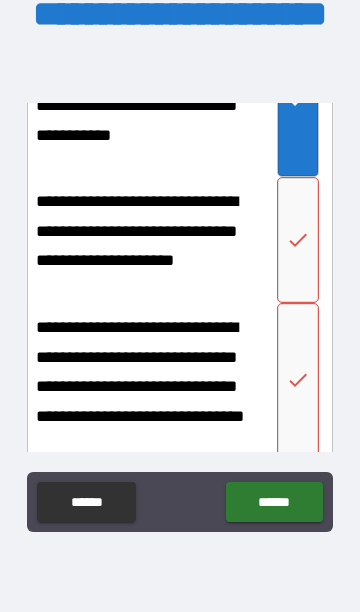 scroll, scrollTop: 4065, scrollLeft: 0, axis: vertical 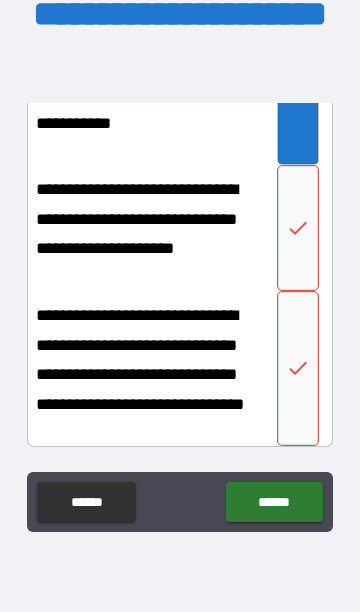 click 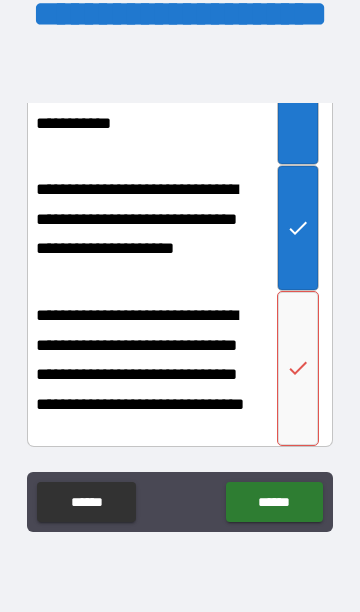 click at bounding box center [298, 368] 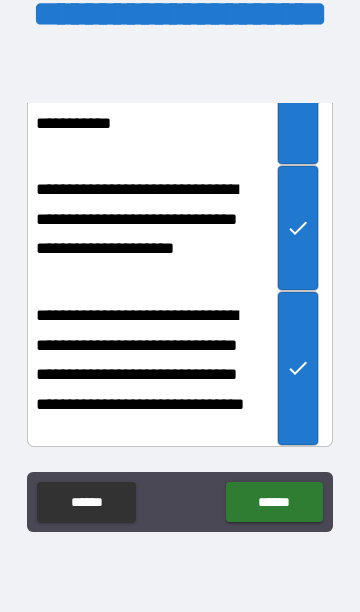 click on "******" at bounding box center [274, 502] 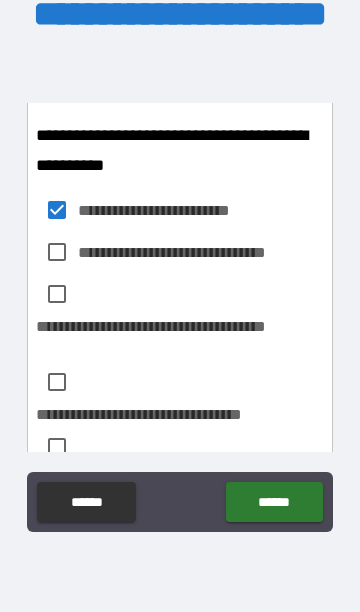 scroll, scrollTop: 2518, scrollLeft: 0, axis: vertical 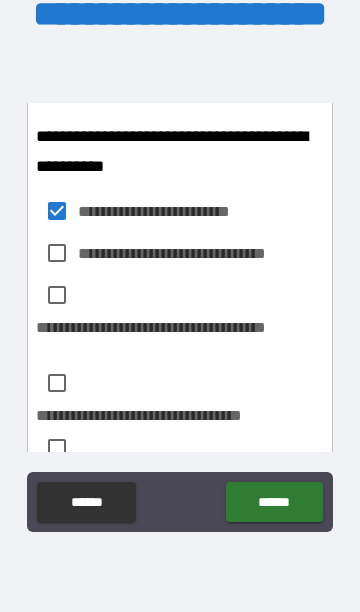 click on "******" at bounding box center [274, 502] 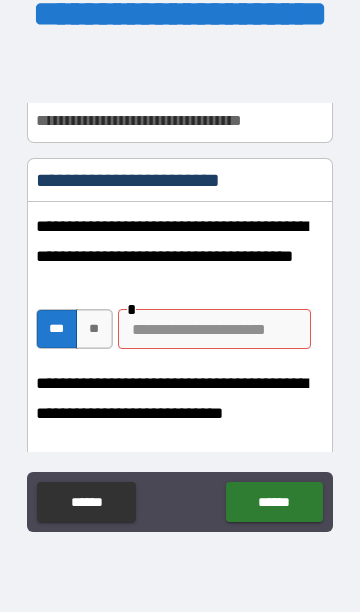 scroll, scrollTop: 1687, scrollLeft: 0, axis: vertical 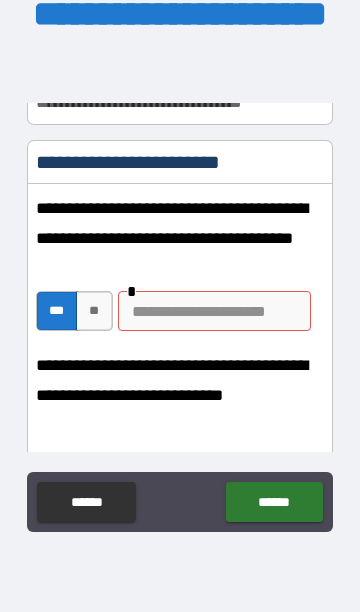 click at bounding box center [214, 311] 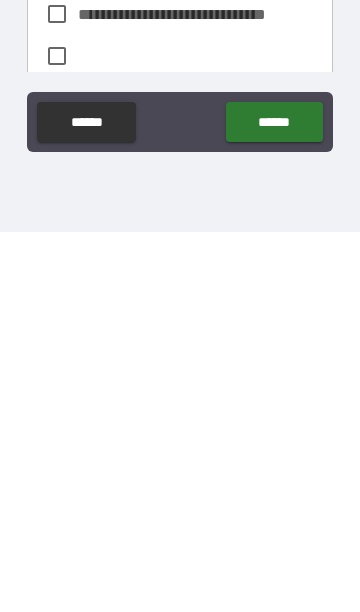scroll, scrollTop: 2934, scrollLeft: 0, axis: vertical 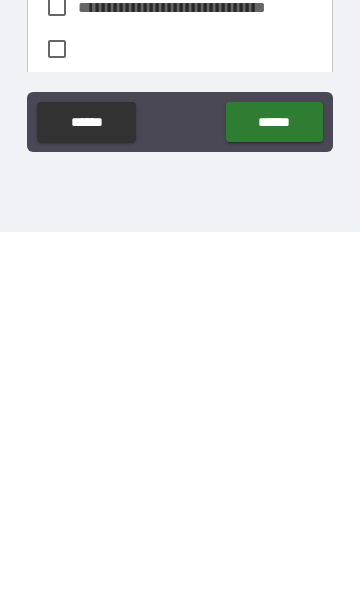 click on "******" at bounding box center [274, 502] 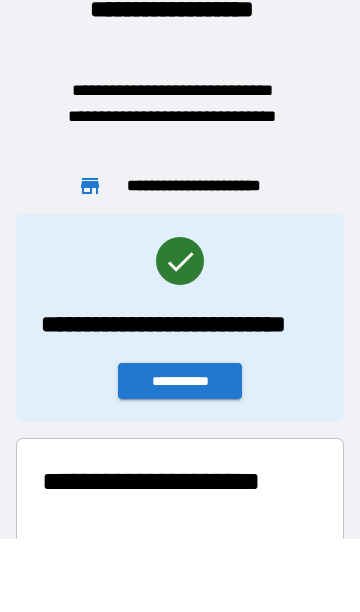 scroll, scrollTop: 1, scrollLeft: 1, axis: both 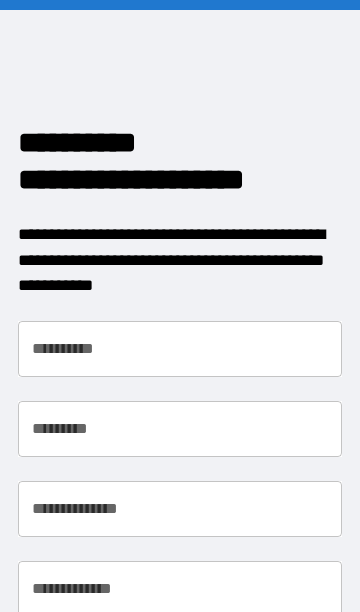 click on "**********" at bounding box center [180, 349] 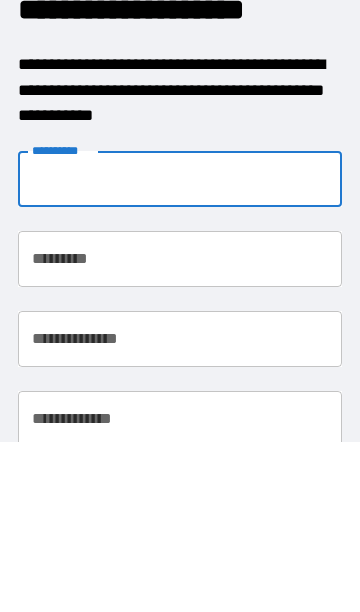 type on "******" 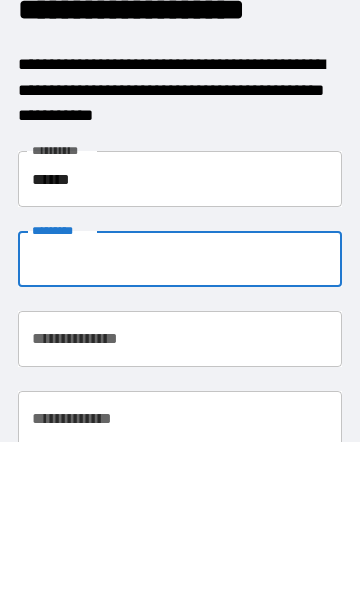 type on "*********" 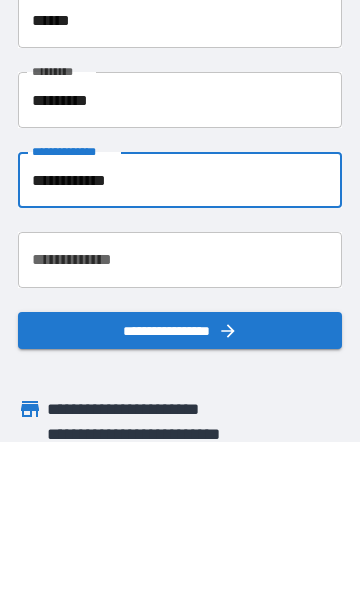 scroll, scrollTop: 159, scrollLeft: 0, axis: vertical 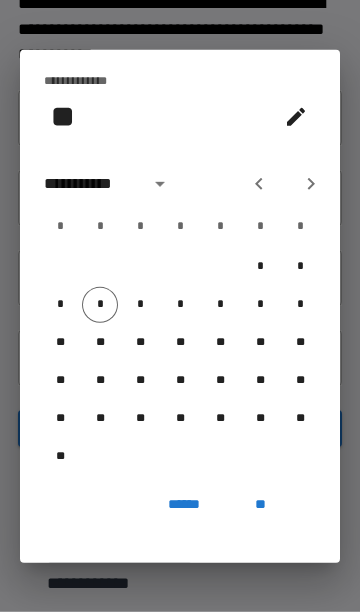 click at bounding box center (160, 184) 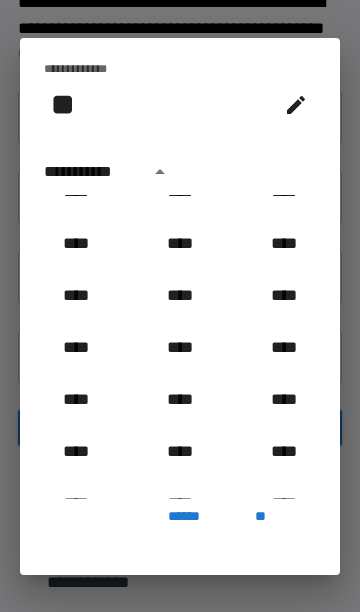 scroll, scrollTop: 1219, scrollLeft: 0, axis: vertical 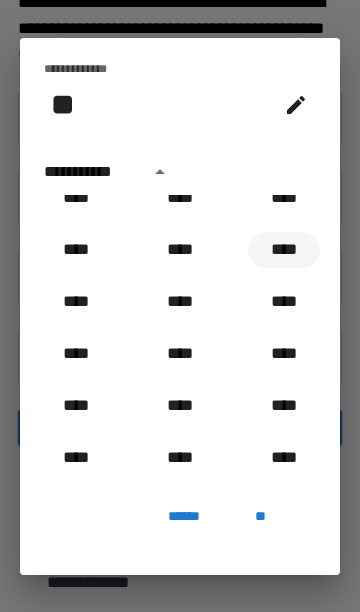 click on "****" at bounding box center (284, 250) 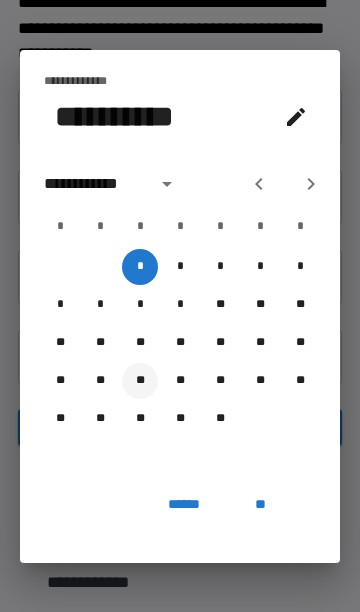 click on "**" at bounding box center (140, 381) 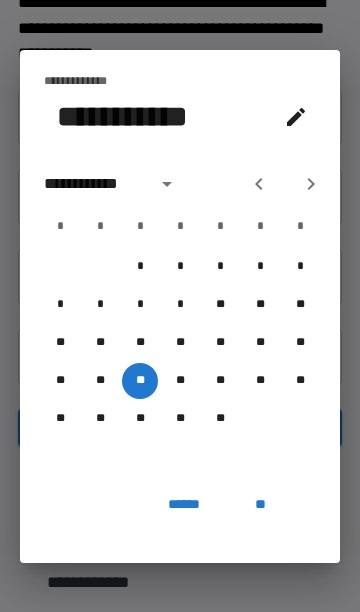 click on "**" at bounding box center (260, 505) 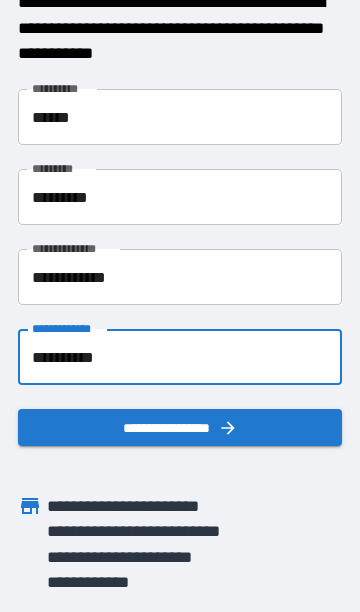 click on "**********" at bounding box center [180, 427] 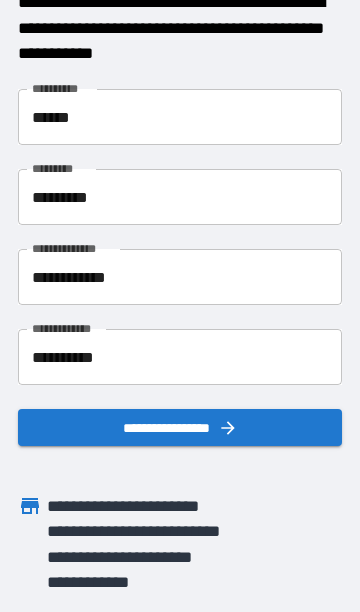 scroll, scrollTop: 0, scrollLeft: 0, axis: both 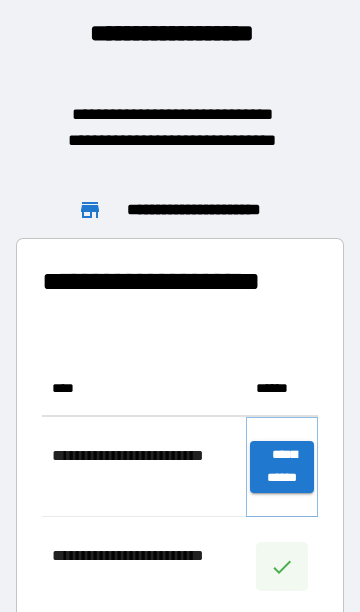 click on "**********" at bounding box center (282, 467) 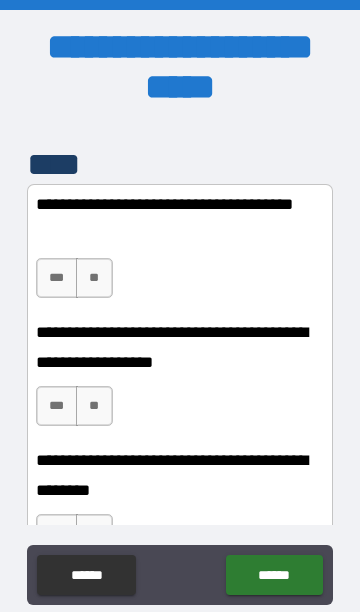 scroll, scrollTop: 585, scrollLeft: 0, axis: vertical 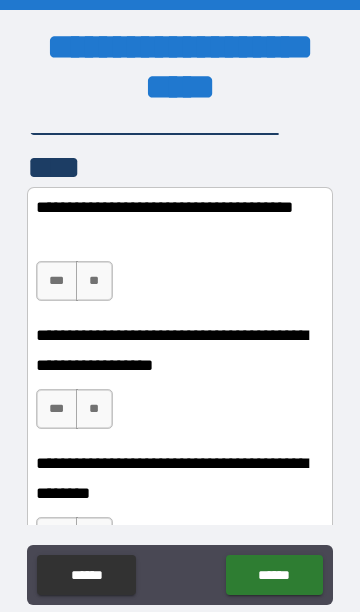 click on "***" at bounding box center (57, 281) 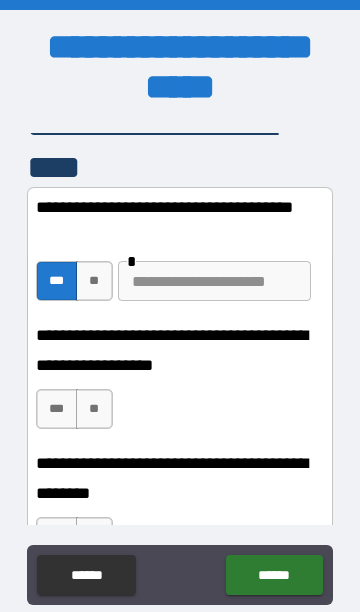 click at bounding box center [214, 281] 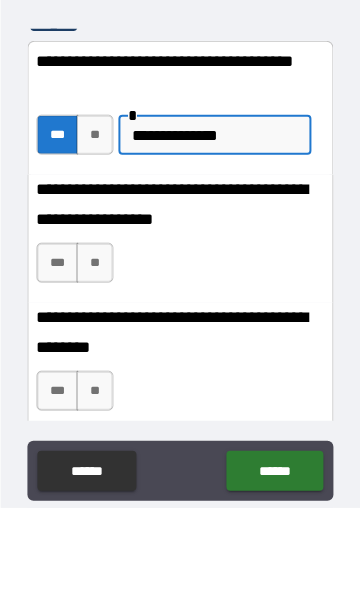 scroll, scrollTop: 630, scrollLeft: 0, axis: vertical 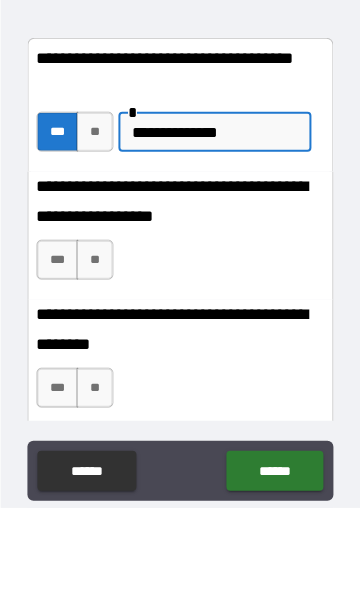 type on "**********" 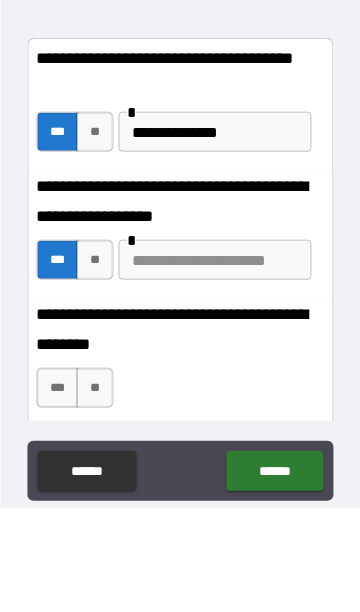 scroll, scrollTop: 72, scrollLeft: 0, axis: vertical 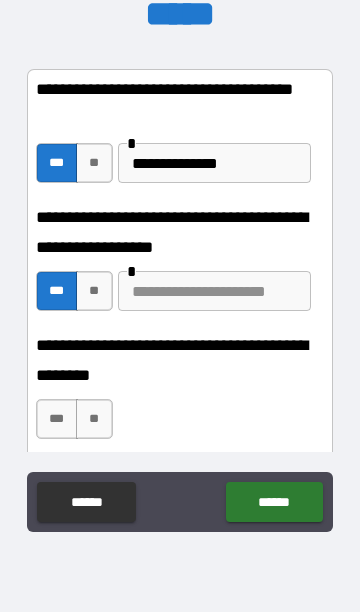 click at bounding box center [214, 291] 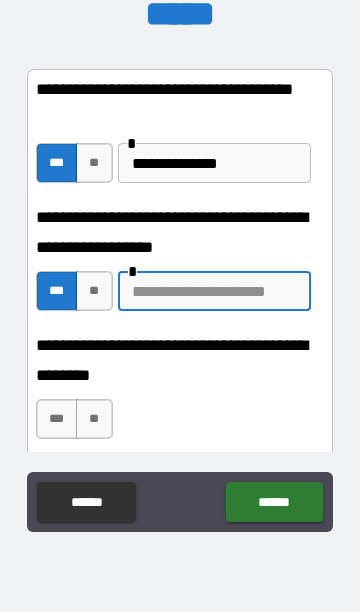 scroll, scrollTop: 72, scrollLeft: 0, axis: vertical 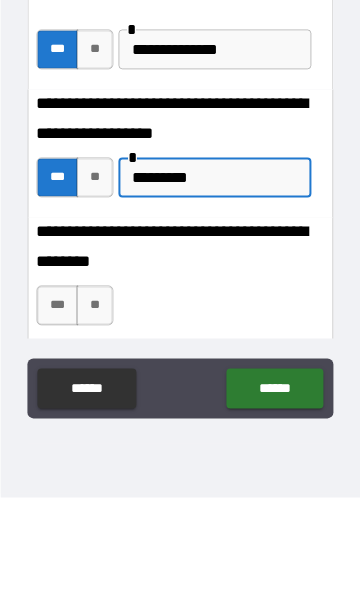 type on "********" 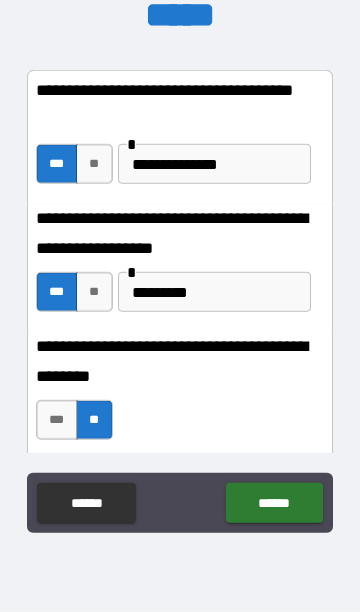 scroll, scrollTop: 73, scrollLeft: 0, axis: vertical 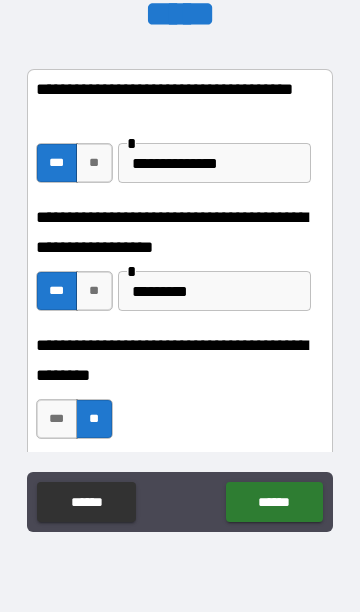click on "******" at bounding box center [274, 502] 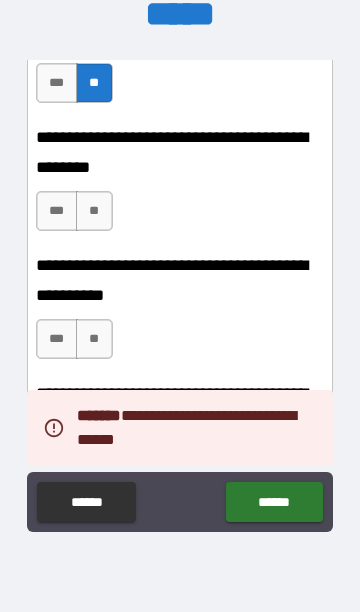 scroll, scrollTop: 968, scrollLeft: 0, axis: vertical 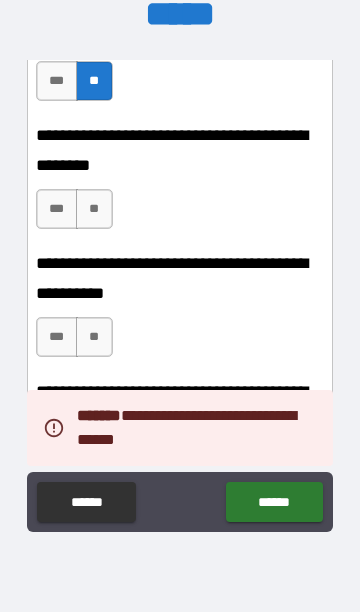 click on "***" at bounding box center (57, 209) 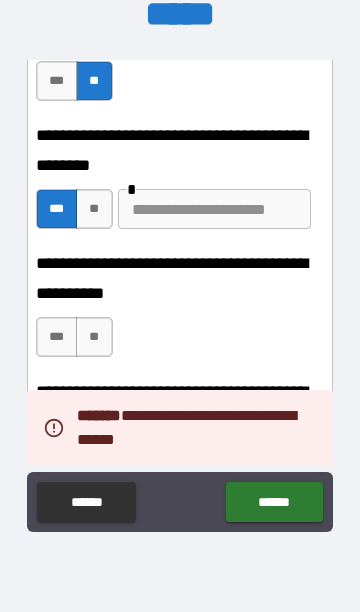 click at bounding box center [214, 209] 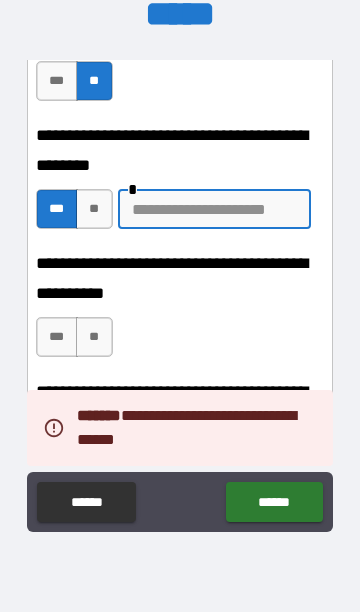 scroll, scrollTop: 72, scrollLeft: 0, axis: vertical 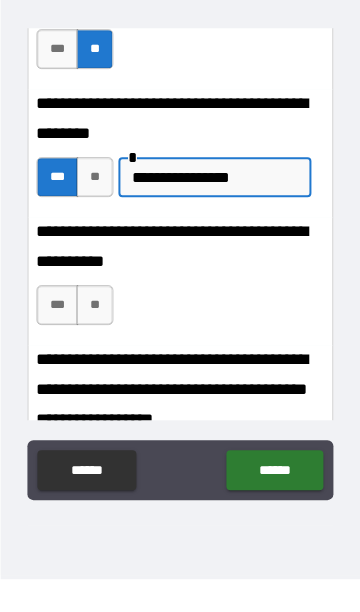 type on "**********" 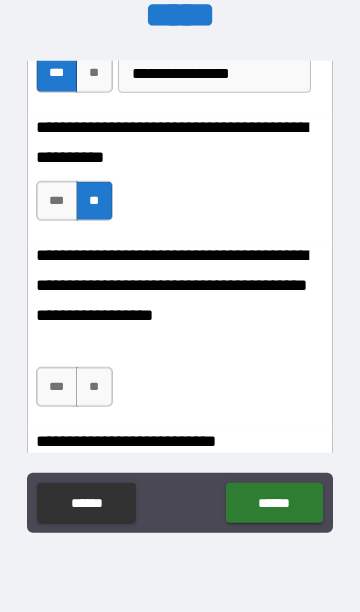 scroll, scrollTop: 1106, scrollLeft: 0, axis: vertical 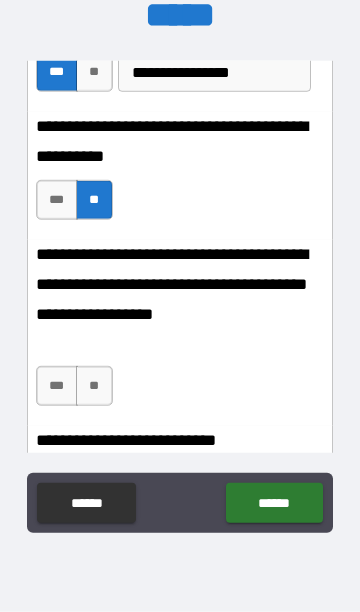 click on "**" at bounding box center (94, 386) 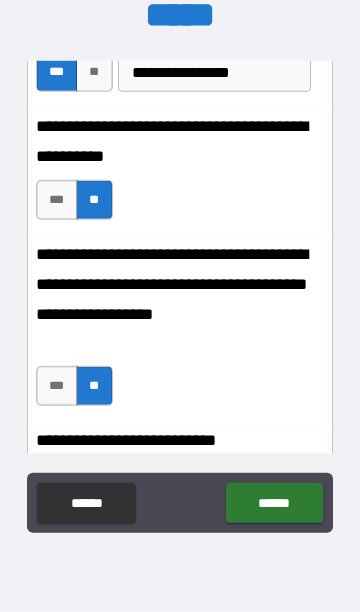scroll, scrollTop: 73, scrollLeft: 0, axis: vertical 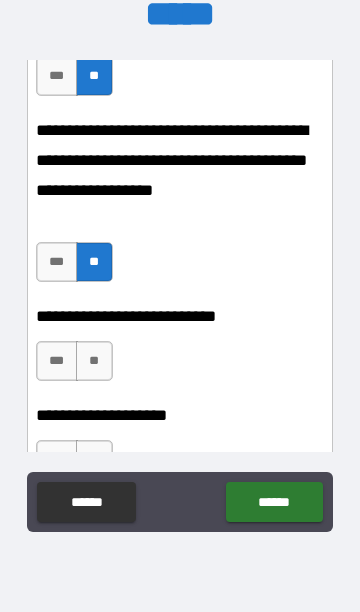 click on "**" at bounding box center (94, 361) 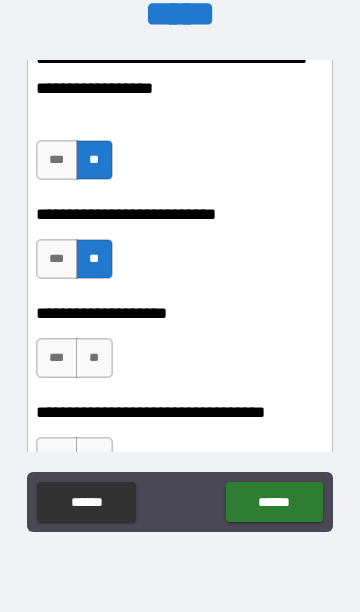 scroll, scrollTop: 1336, scrollLeft: 0, axis: vertical 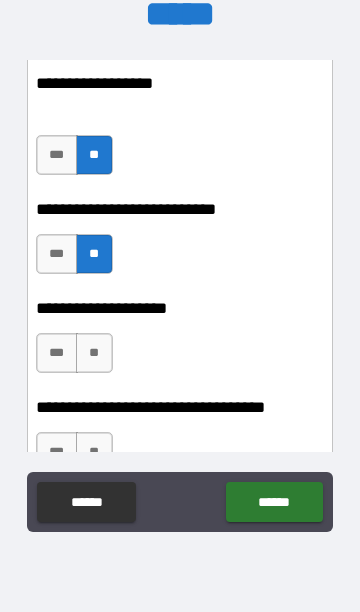 click on "**" at bounding box center [94, 353] 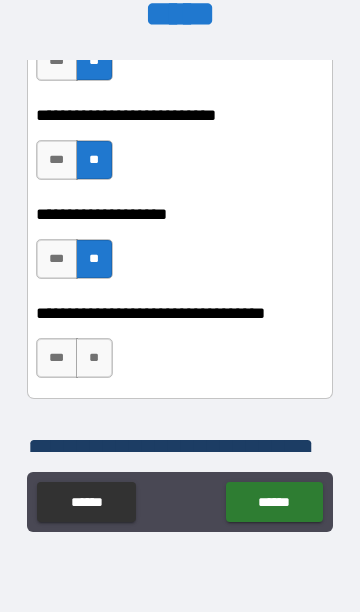 scroll, scrollTop: 1428, scrollLeft: 0, axis: vertical 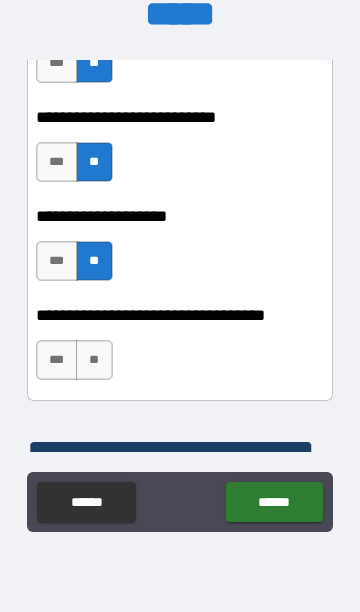 click on "**" at bounding box center [94, 360] 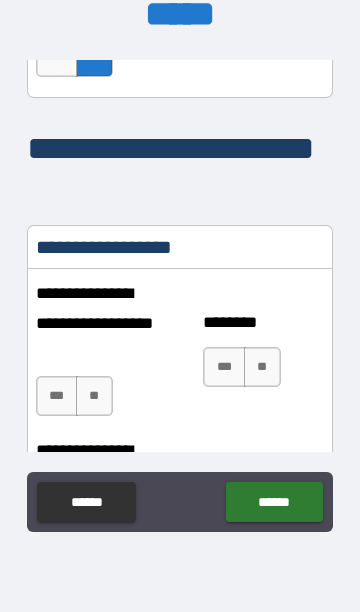 scroll, scrollTop: 1732, scrollLeft: 0, axis: vertical 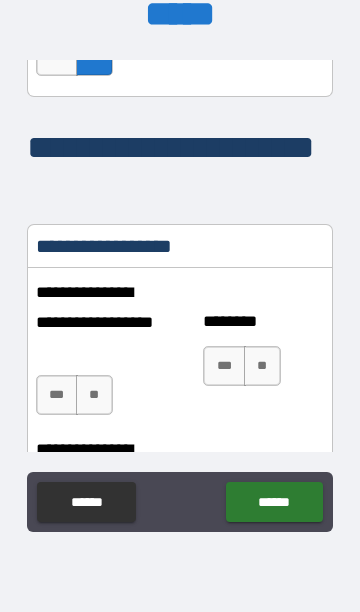 click on "**" at bounding box center (262, 366) 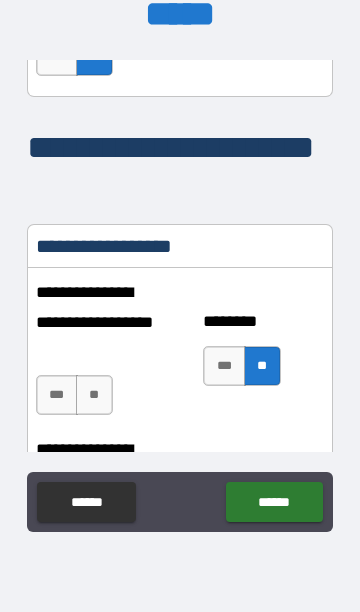 click on "**" at bounding box center [94, 395] 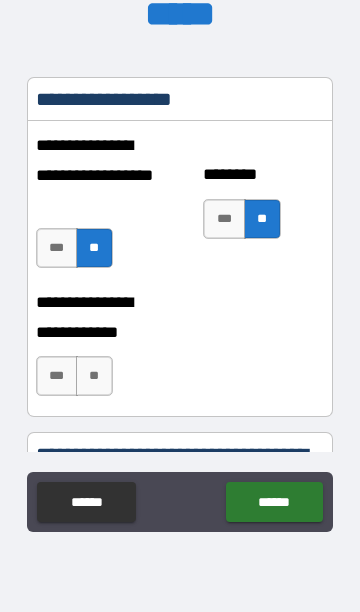 scroll, scrollTop: 1884, scrollLeft: 0, axis: vertical 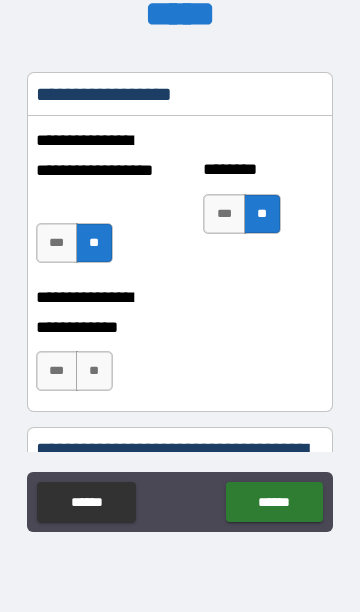 click on "**" at bounding box center [94, 371] 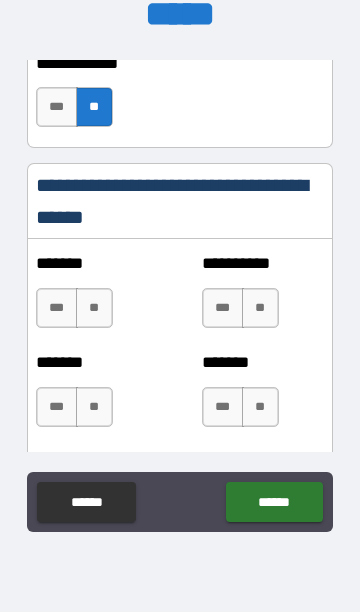 scroll, scrollTop: 2157, scrollLeft: 0, axis: vertical 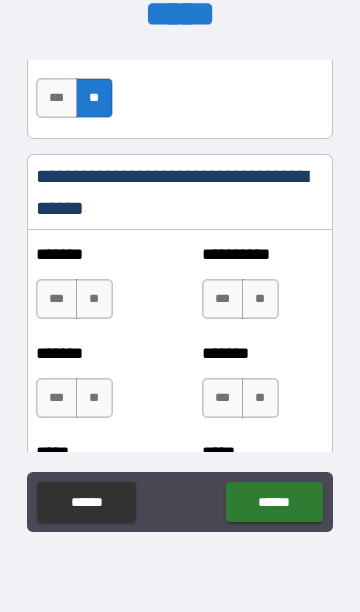 click on "**" at bounding box center (94, 299) 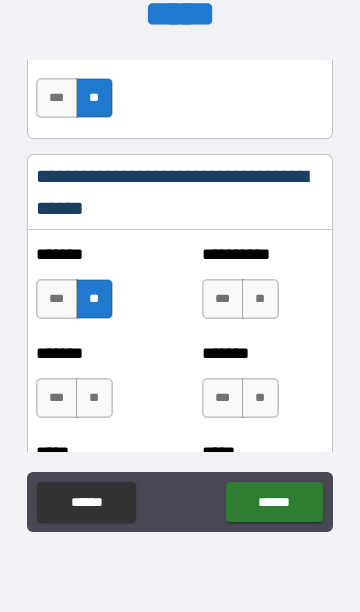 click on "**" at bounding box center [260, 299] 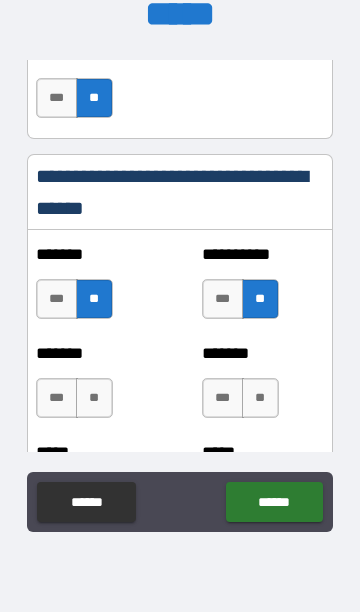 click on "**" at bounding box center [94, 398] 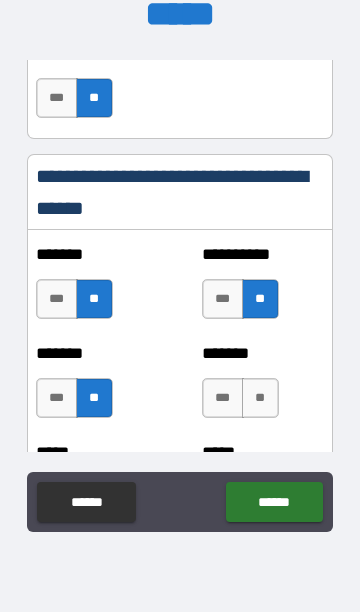 click on "**" at bounding box center [260, 398] 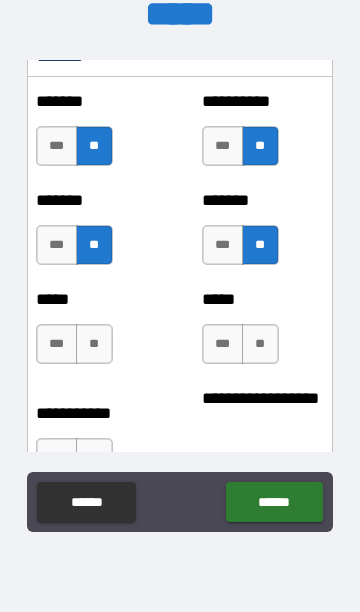 scroll, scrollTop: 2309, scrollLeft: 0, axis: vertical 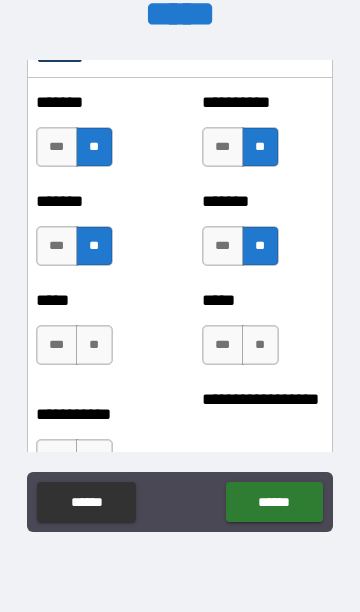 click on "**" at bounding box center (94, 345) 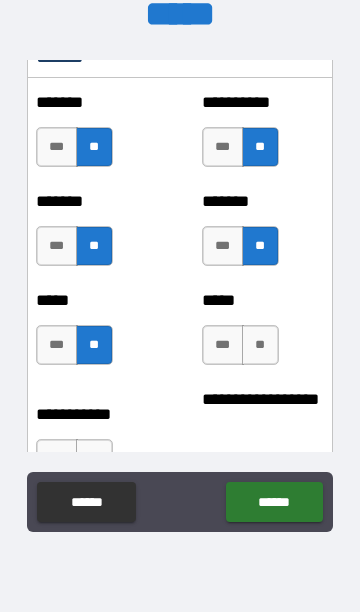 click on "**" at bounding box center (260, 345) 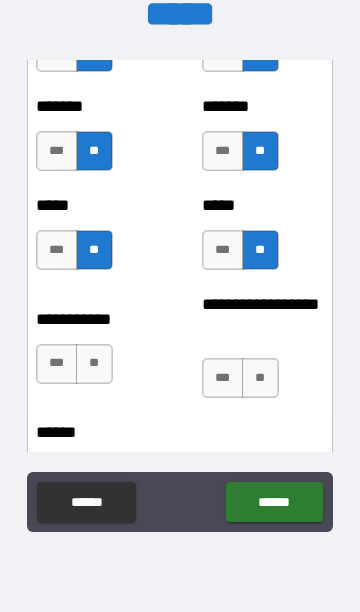 scroll, scrollTop: 2413, scrollLeft: 0, axis: vertical 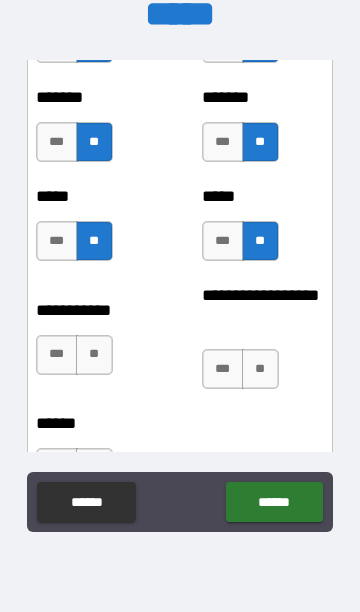 click on "**" at bounding box center [94, 355] 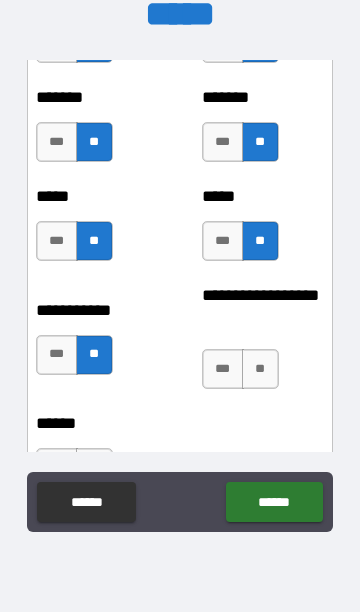 click on "**" at bounding box center (260, 369) 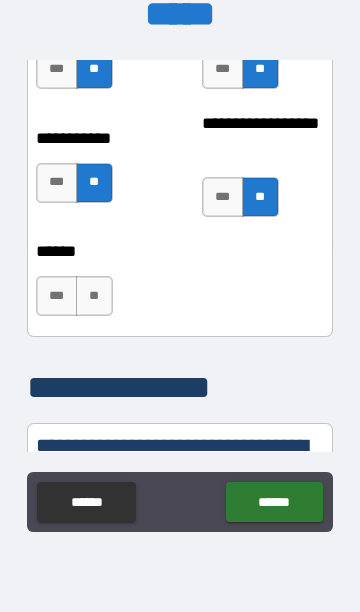 scroll, scrollTop: 2584, scrollLeft: 0, axis: vertical 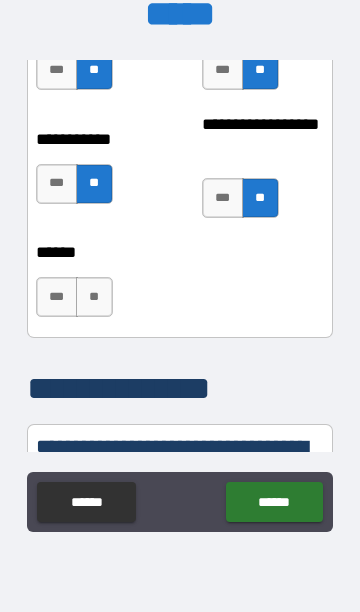 click on "**" at bounding box center [94, 297] 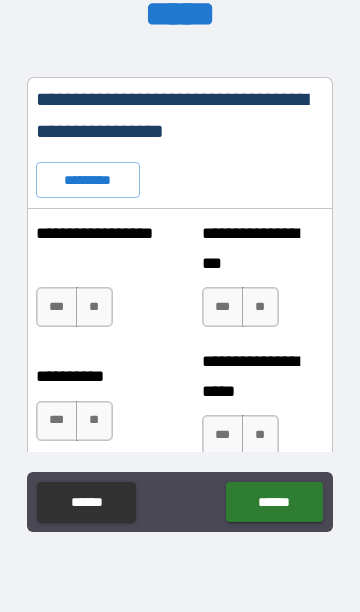 scroll, scrollTop: 2971, scrollLeft: 0, axis: vertical 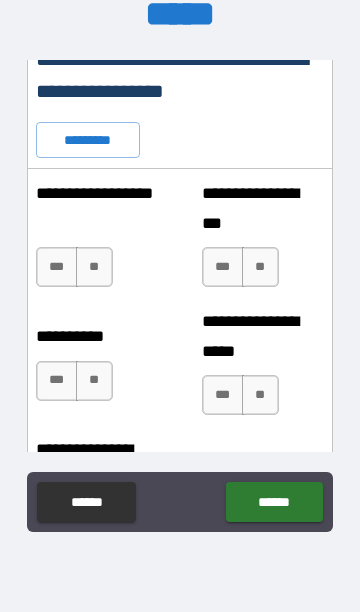 click on "*********" at bounding box center [88, 140] 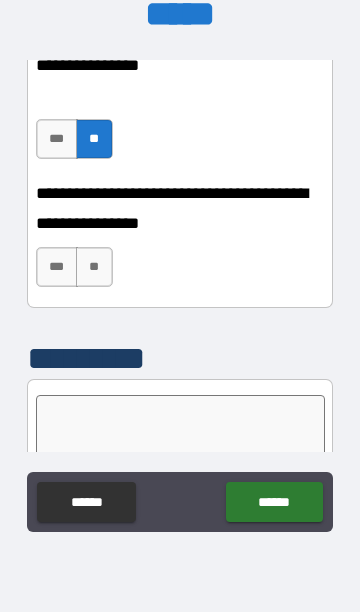 scroll, scrollTop: 7668, scrollLeft: 0, axis: vertical 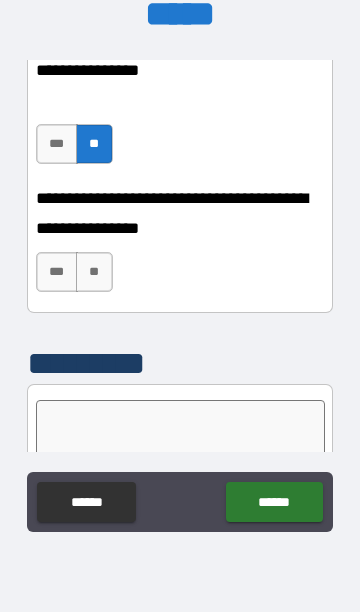 click on "**" at bounding box center (94, 272) 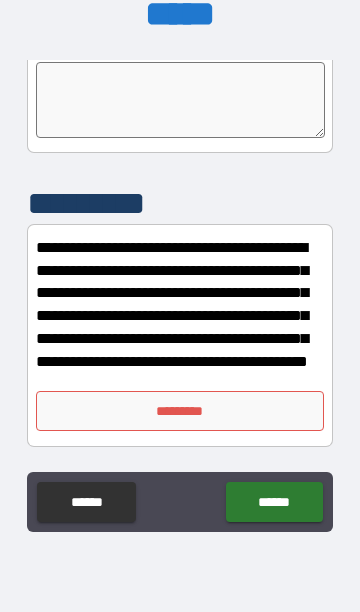 scroll, scrollTop: 8006, scrollLeft: 0, axis: vertical 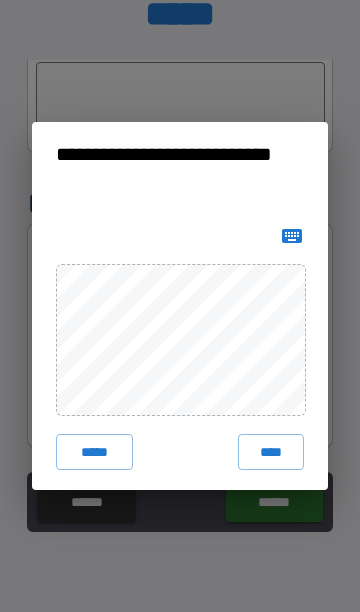 click on "****" at bounding box center (271, 452) 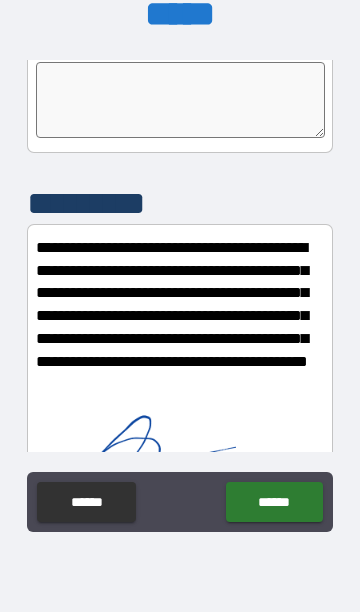 click on "******" at bounding box center (274, 502) 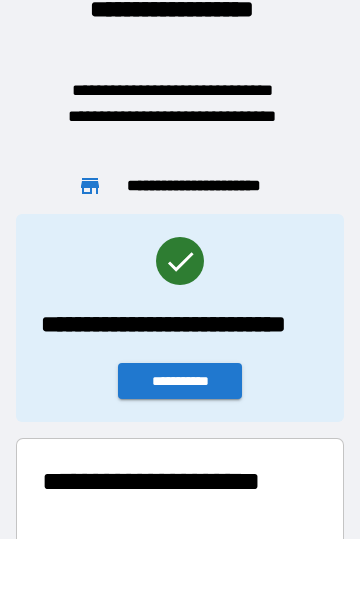 scroll, scrollTop: 356, scrollLeft: 276, axis: both 